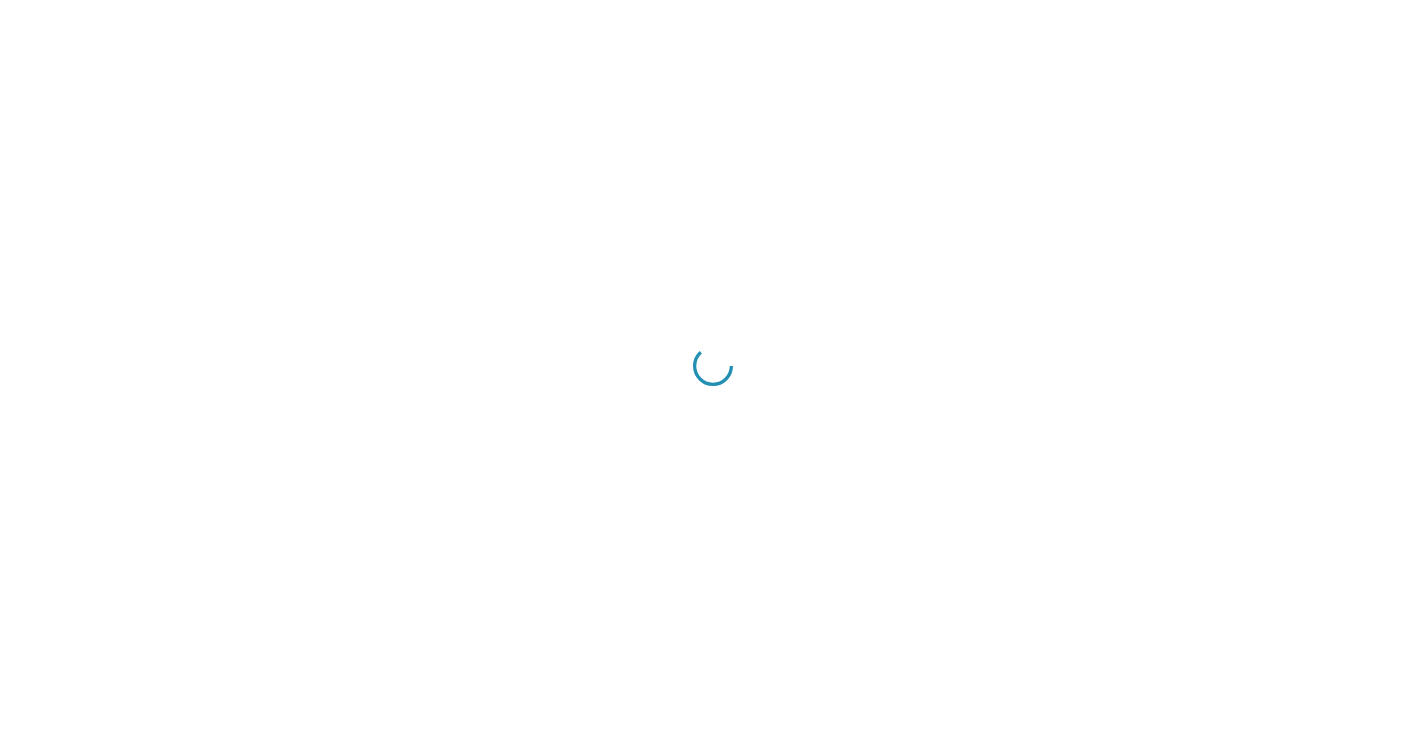 scroll, scrollTop: 0, scrollLeft: 0, axis: both 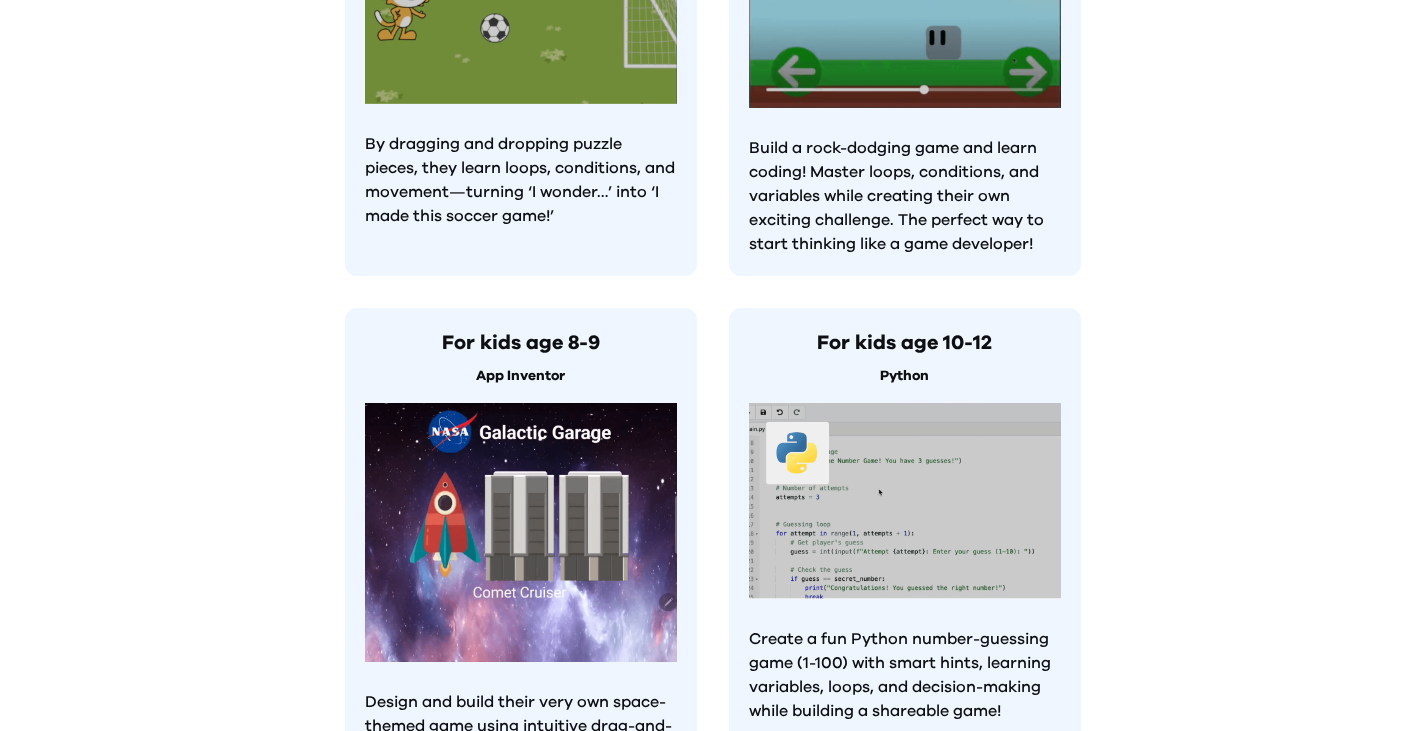 click at bounding box center [521, 532] 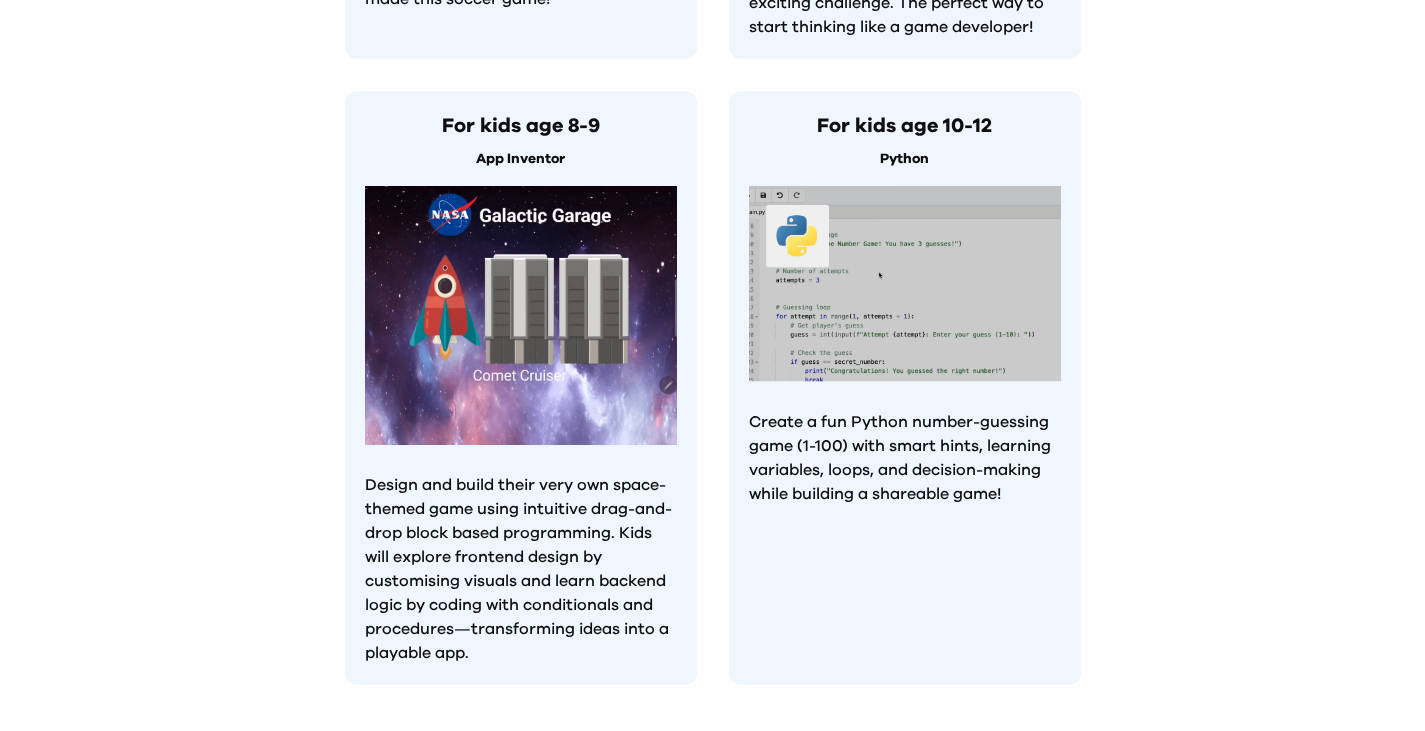 scroll, scrollTop: 1447, scrollLeft: 0, axis: vertical 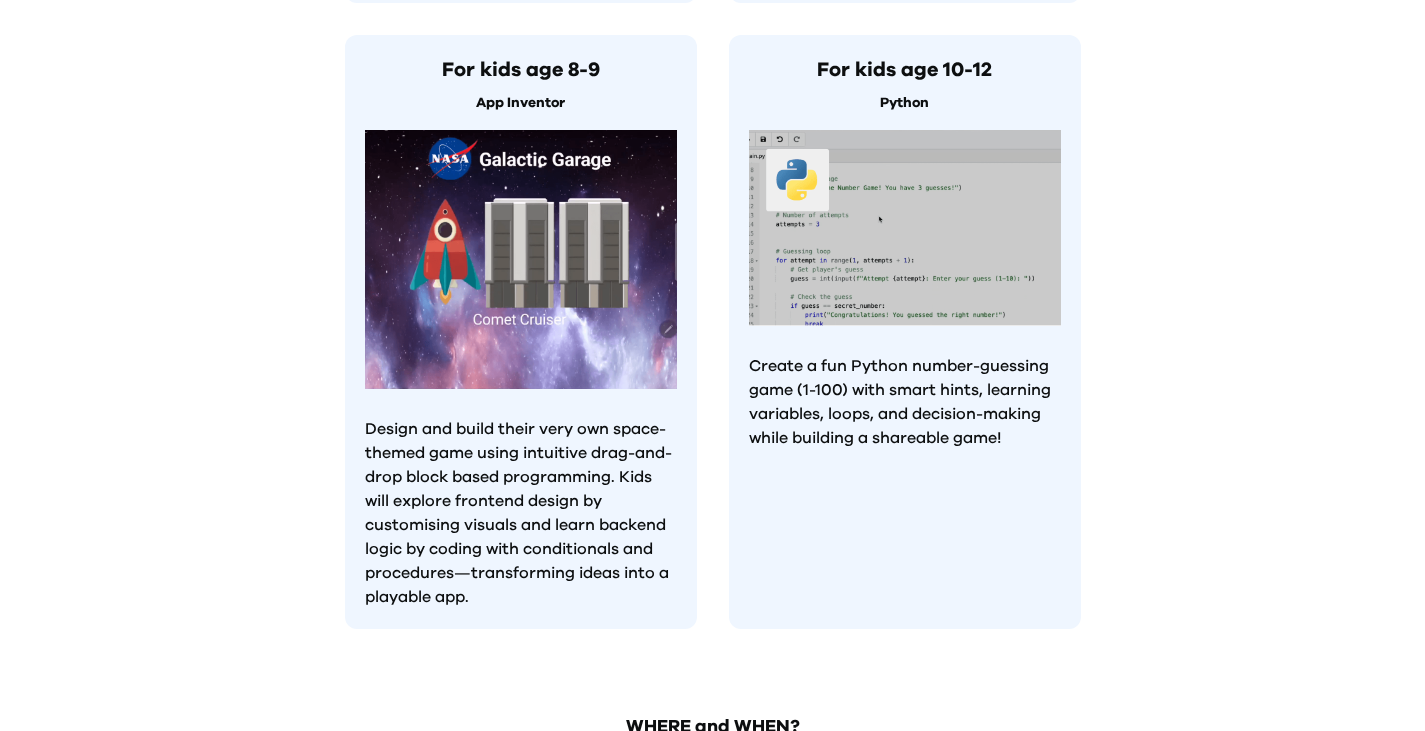 click on "For kids age [NUMBER]-[NUMBER] App Inventor Design and build their very own space-themed game using intuitive drag-and-drop block based programming. Kids will explore frontend design by customising visuals and learn backend logic by coding with conditionals and procedures—transforming ideas into a playable app." at bounding box center (521, 332) 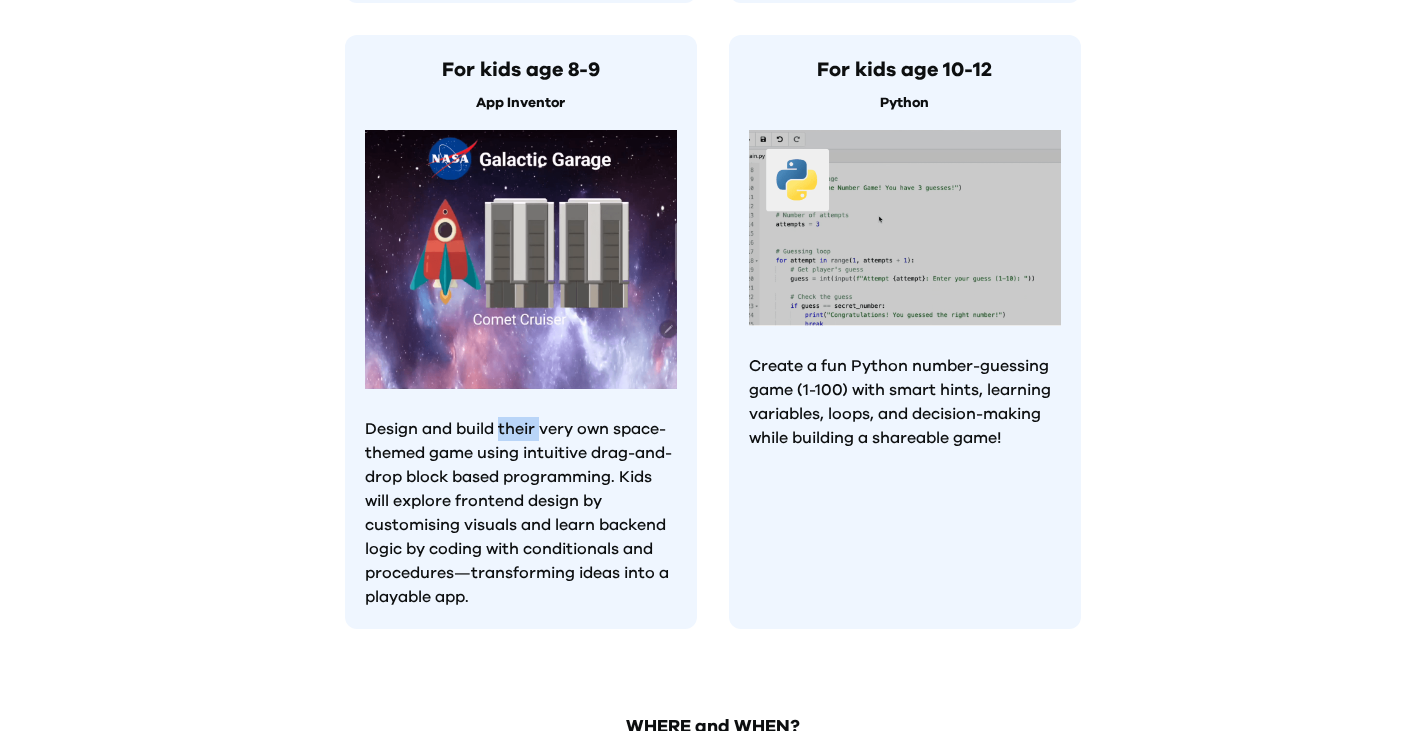 click on "For kids age [NUMBER]-[NUMBER] App Inventor Design and build their very own space-themed game using intuitive drag-and-drop block based programming. Kids will explore frontend design by customising visuals and learn backend logic by coding with conditionals and procedures—transforming ideas into a playable app." at bounding box center [521, 332] 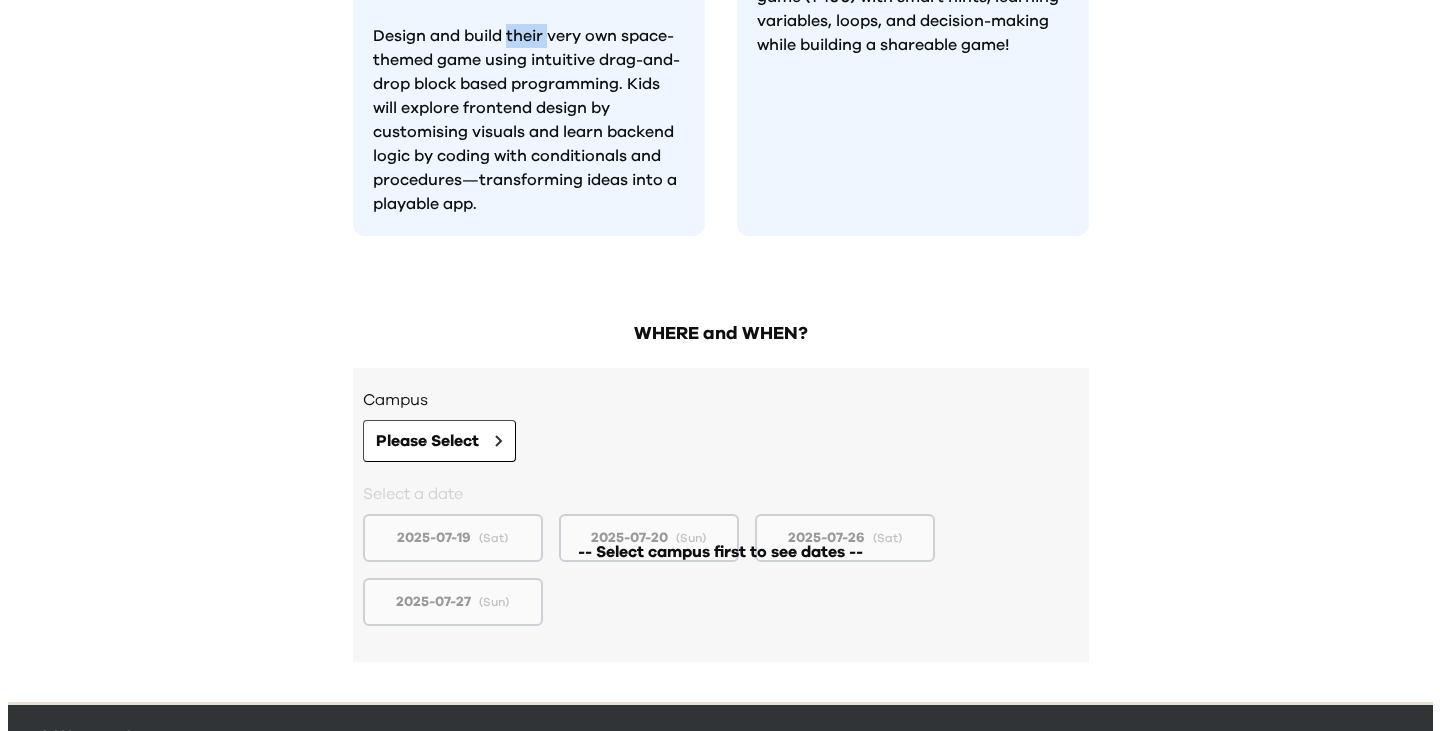 scroll, scrollTop: 1866, scrollLeft: 0, axis: vertical 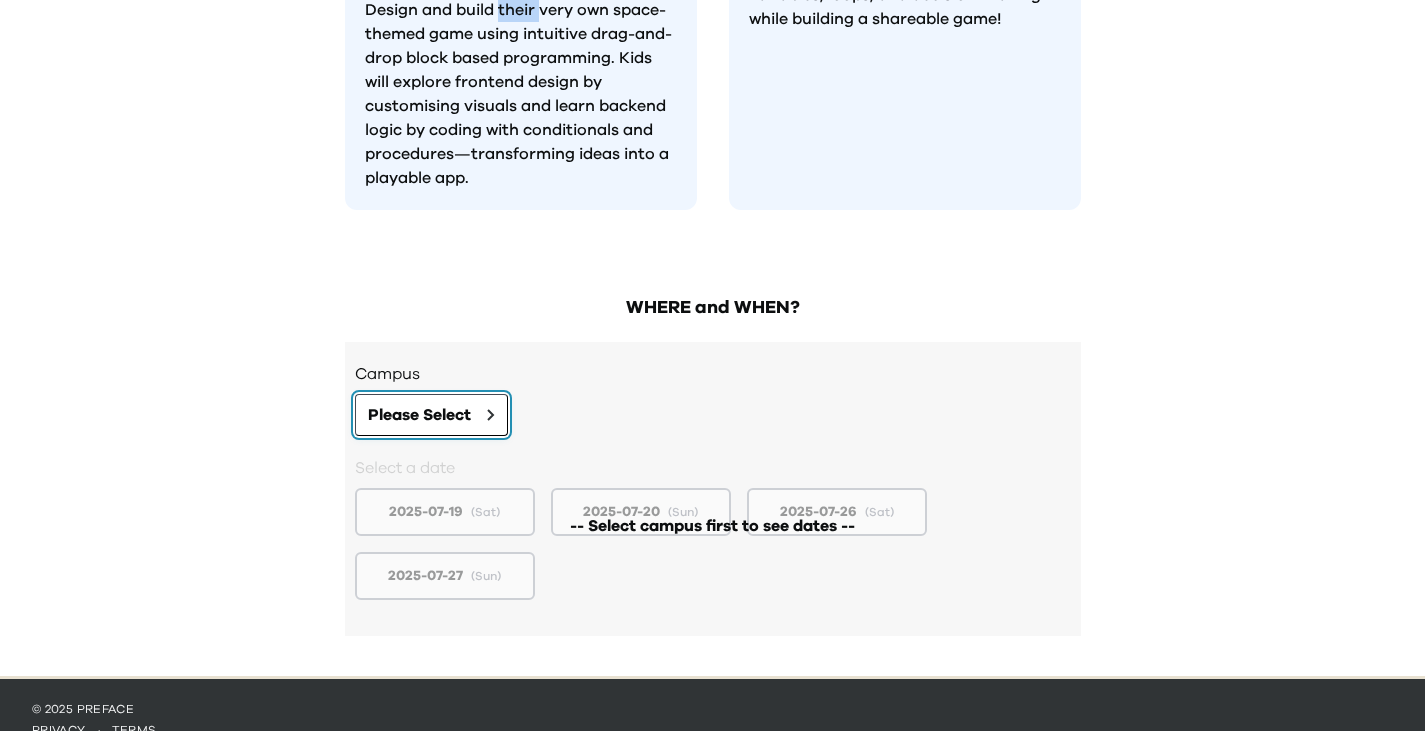 click on "Please Select" at bounding box center [419, 415] 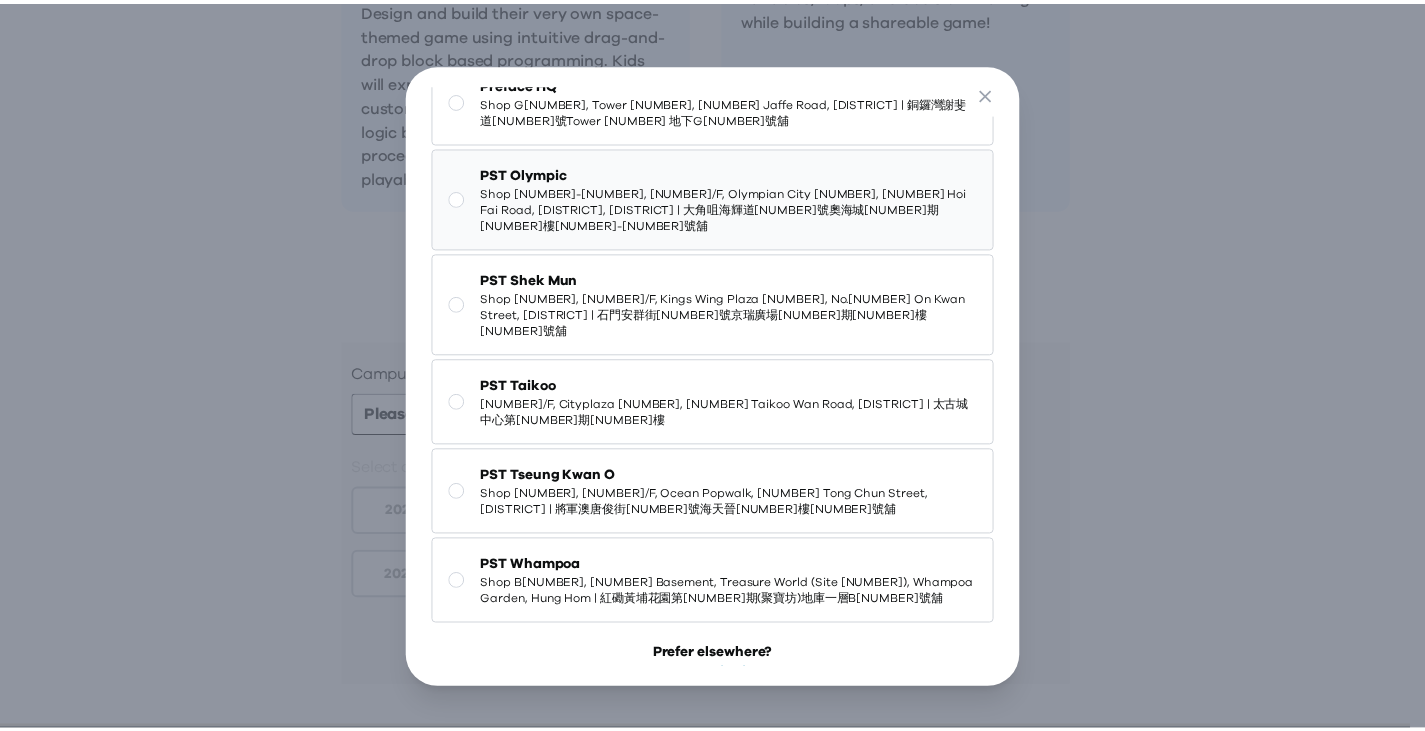 scroll, scrollTop: 103, scrollLeft: 0, axis: vertical 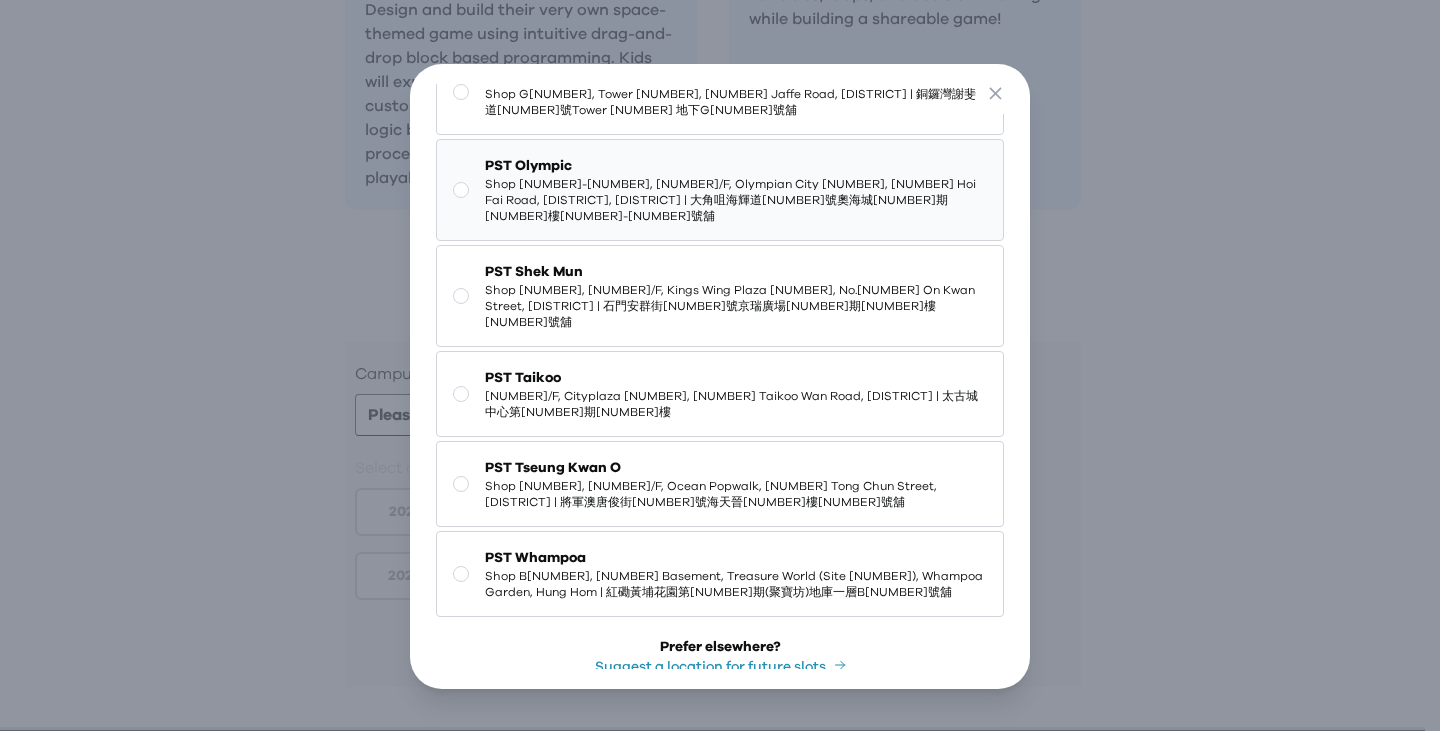 click on "PST Shek Mun" at bounding box center [735, 272] 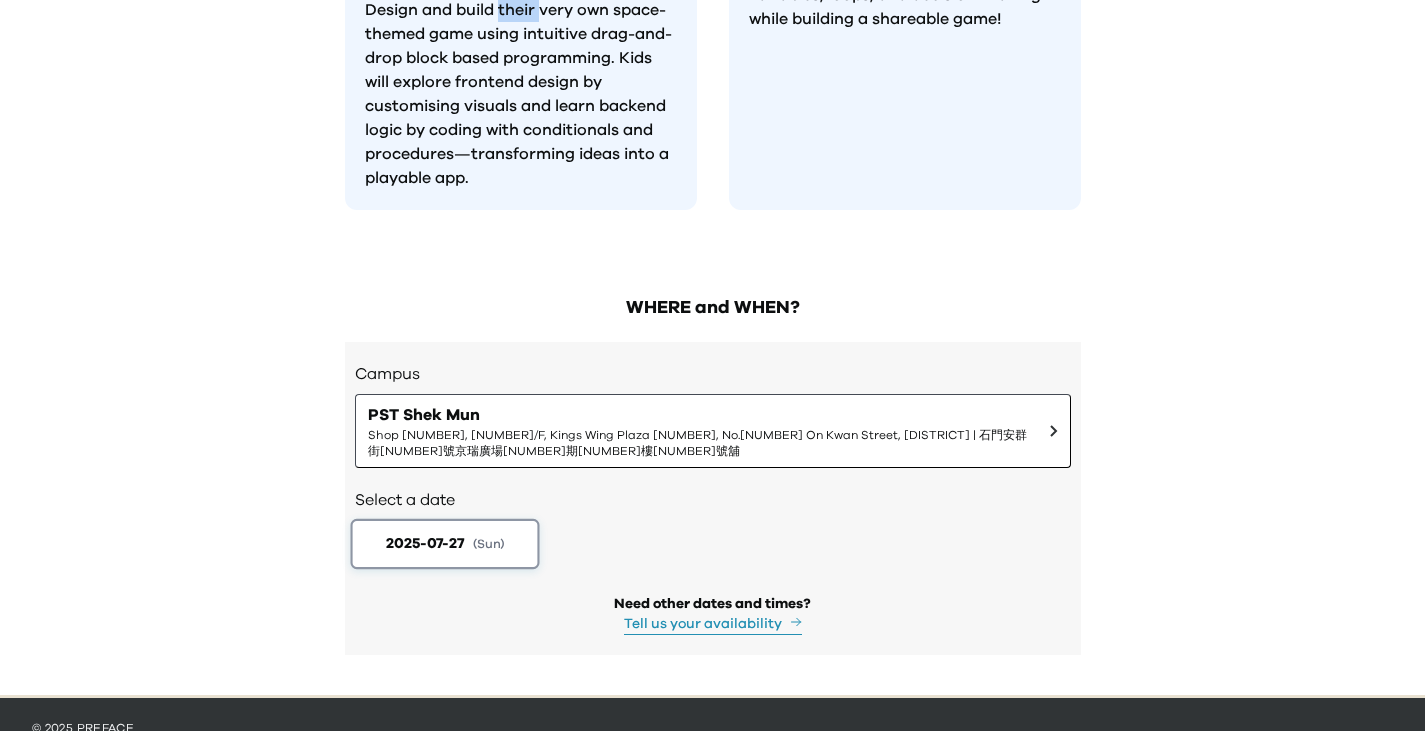 click on "2025-07-27" at bounding box center [424, 544] 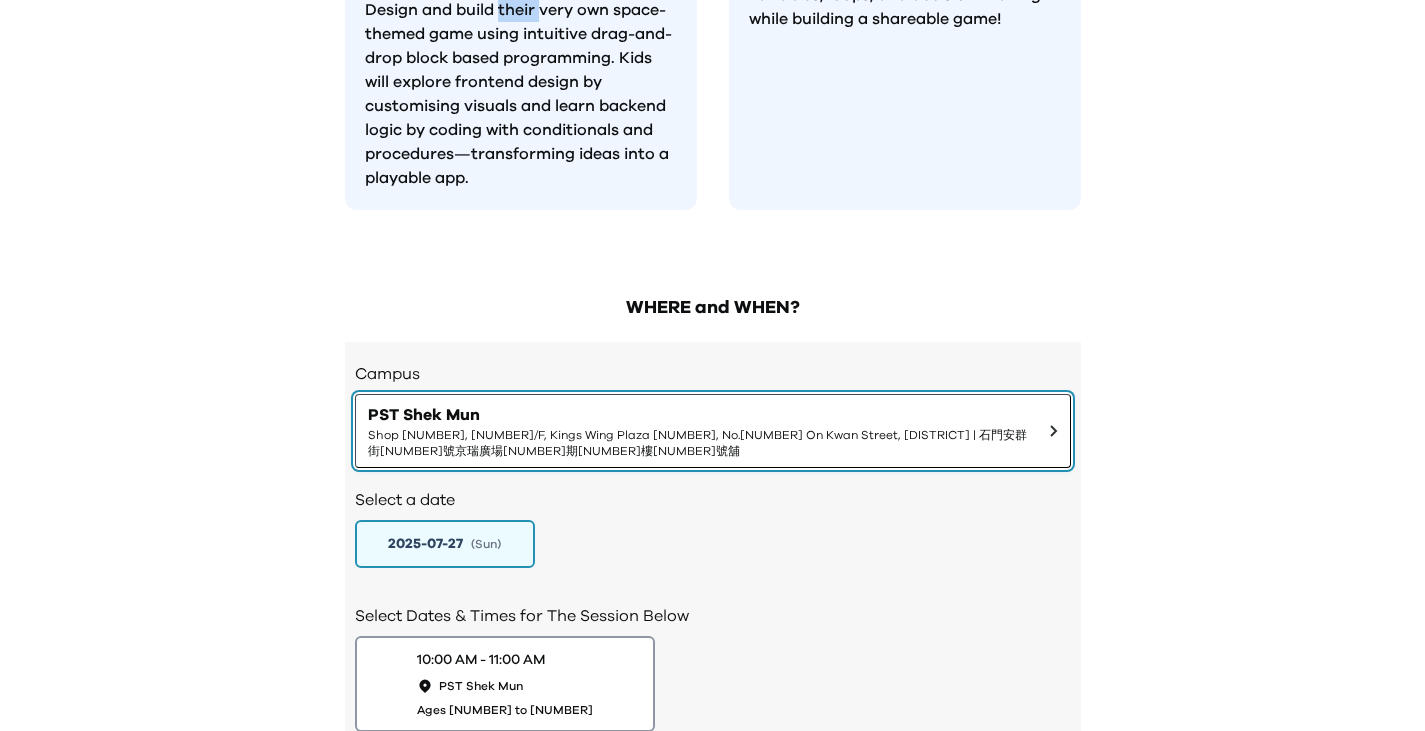 click on "PST Shek Mun" at bounding box center (701, 415) 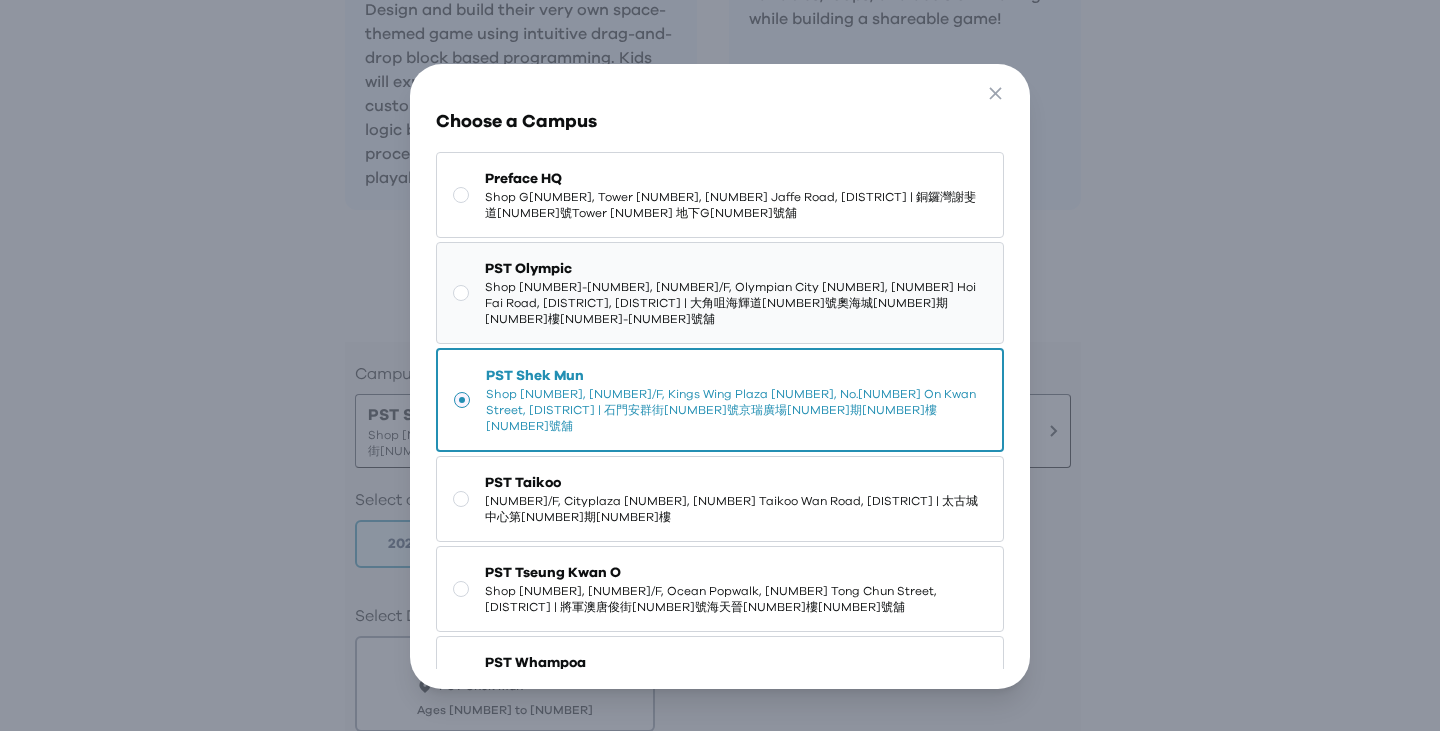 click on "Shop [NUMBER]-[NUMBER], [NUMBER]/F, Olympian City [NUMBER], [NUMBER] Hoi Fai Road, [DISTRICT], [DISTRICT] | 大角咀海輝道[NUMBER]號奧海城[NUMBER]期[NUMBER]樓[NUMBER]-[NUMBER]號舖" at bounding box center (735, 303) 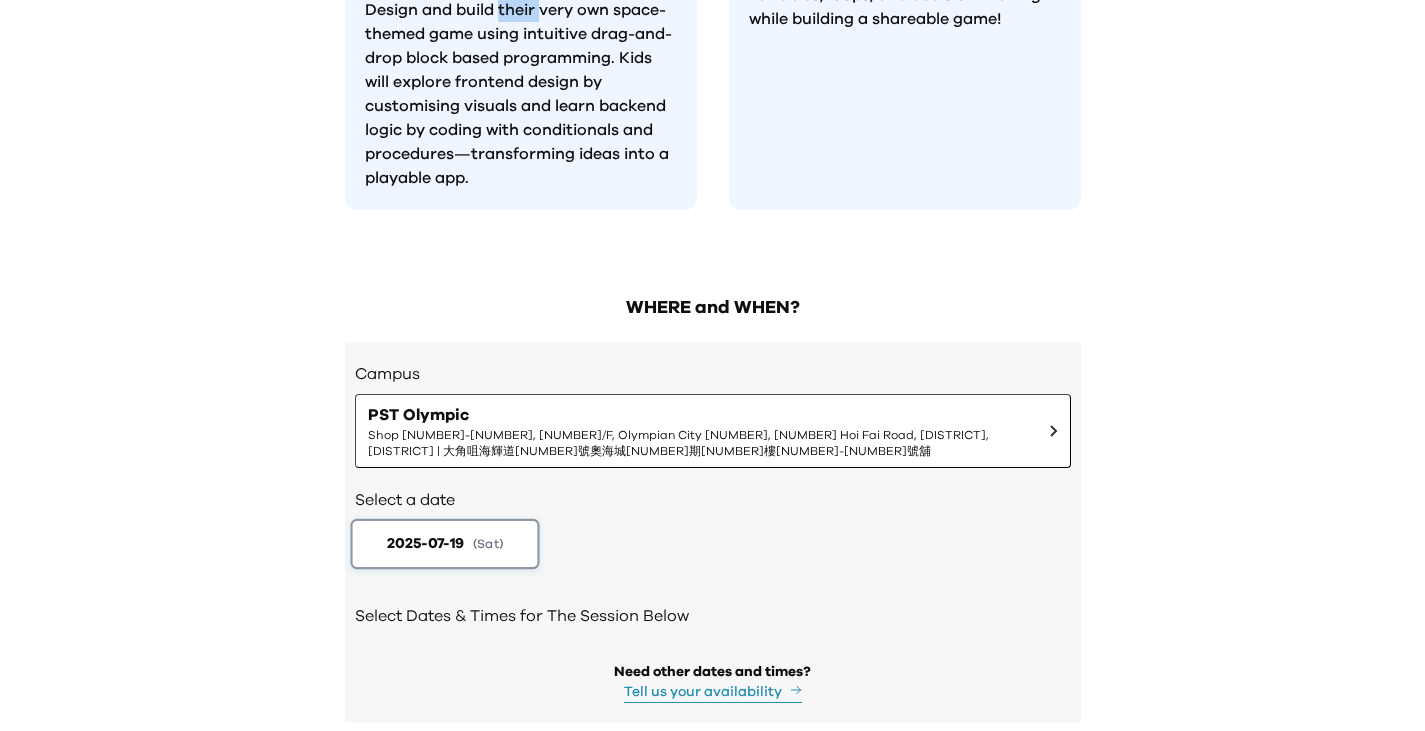 click on "2025-07-19" at bounding box center (425, 544) 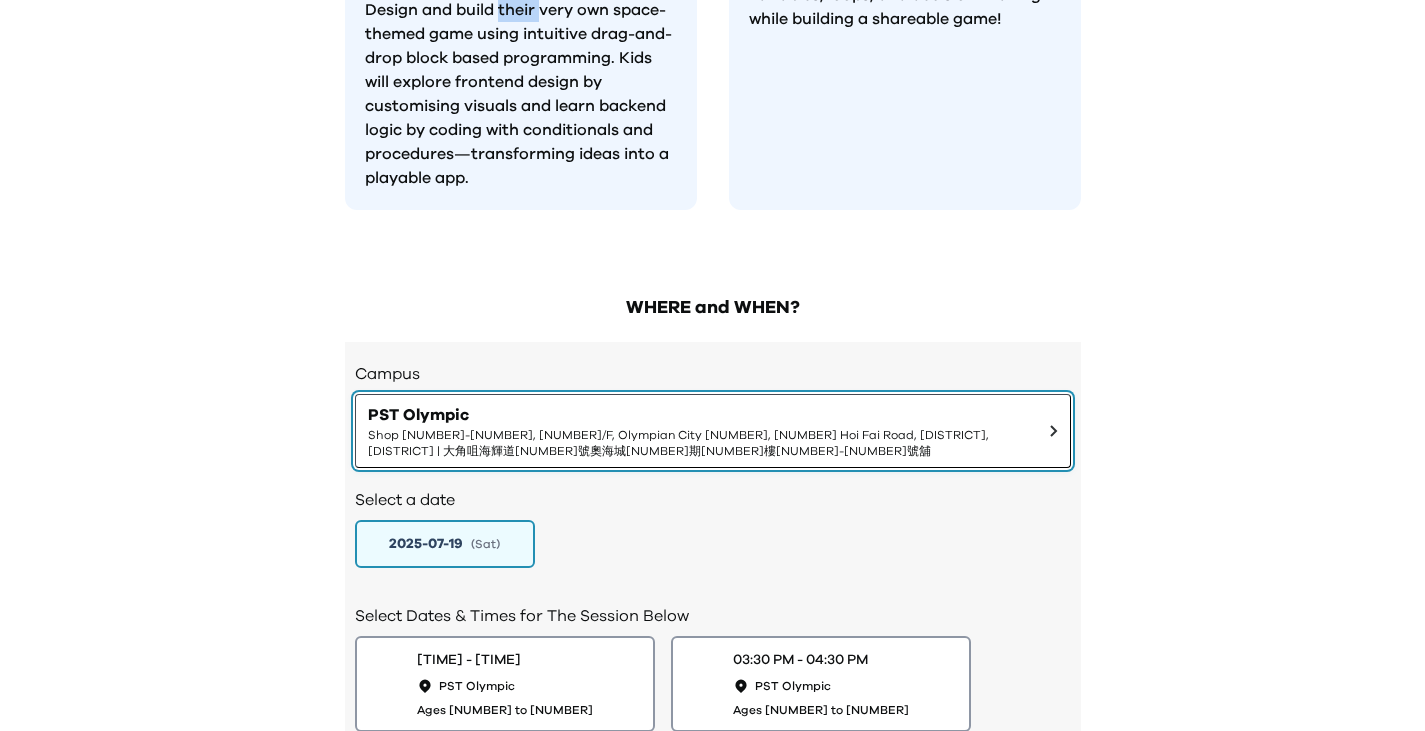 click on "Shop [NUMBER]-[NUMBER], [NUMBER]/F, Olympian City [NUMBER], [NUMBER] Hoi Fai Road, [DISTRICT], [DISTRICT] | 大角咀海輝道[NUMBER]號奧海城[NUMBER]期[NUMBER]樓[NUMBER]-[NUMBER]號舖" at bounding box center [701, 443] 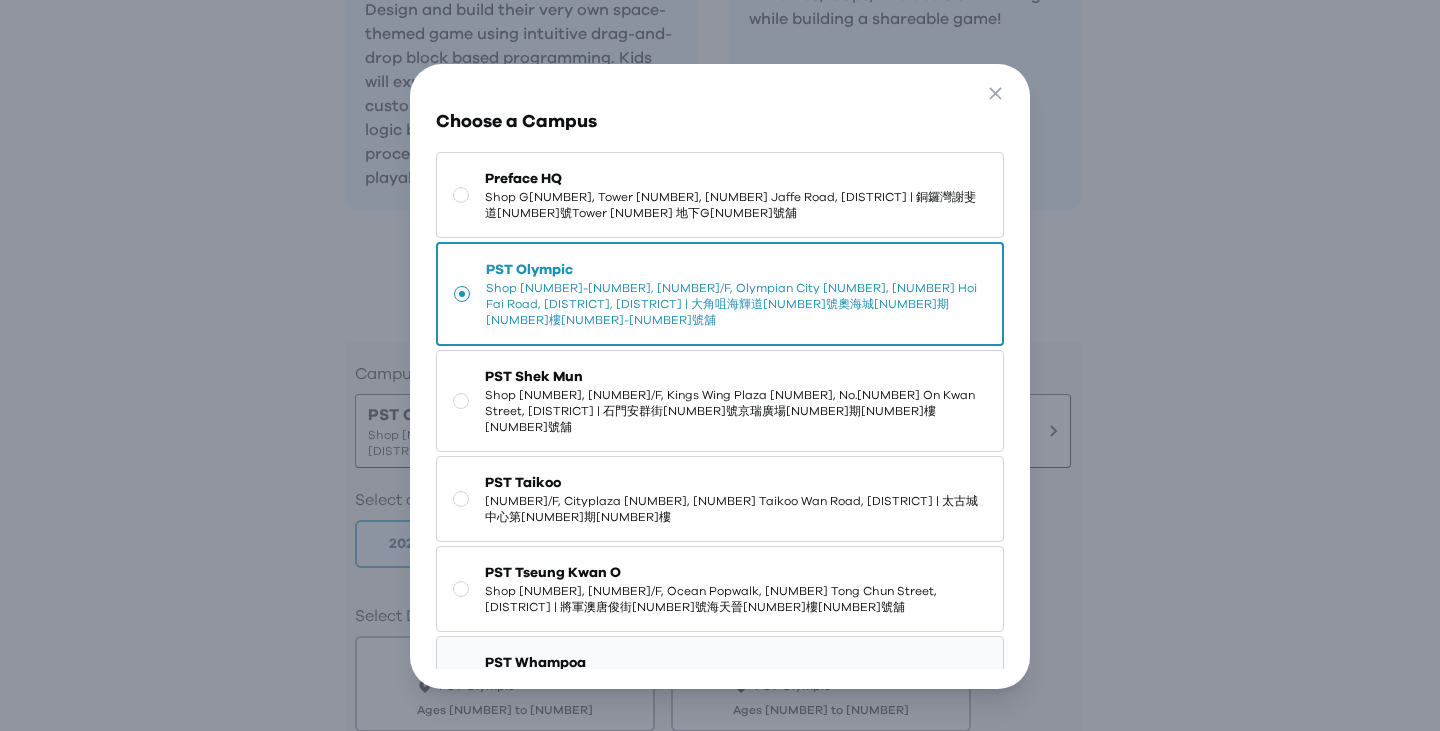 click on "Shop B[NUMBER], [NUMBER] Basement, Treasure World (Site [NUMBER]), Whampoa Garden, Hung Hom | 紅磡黃埔花園第[NUMBER]期(聚寶坊)地庫一層B[NUMBER]號舖" at bounding box center [735, 689] 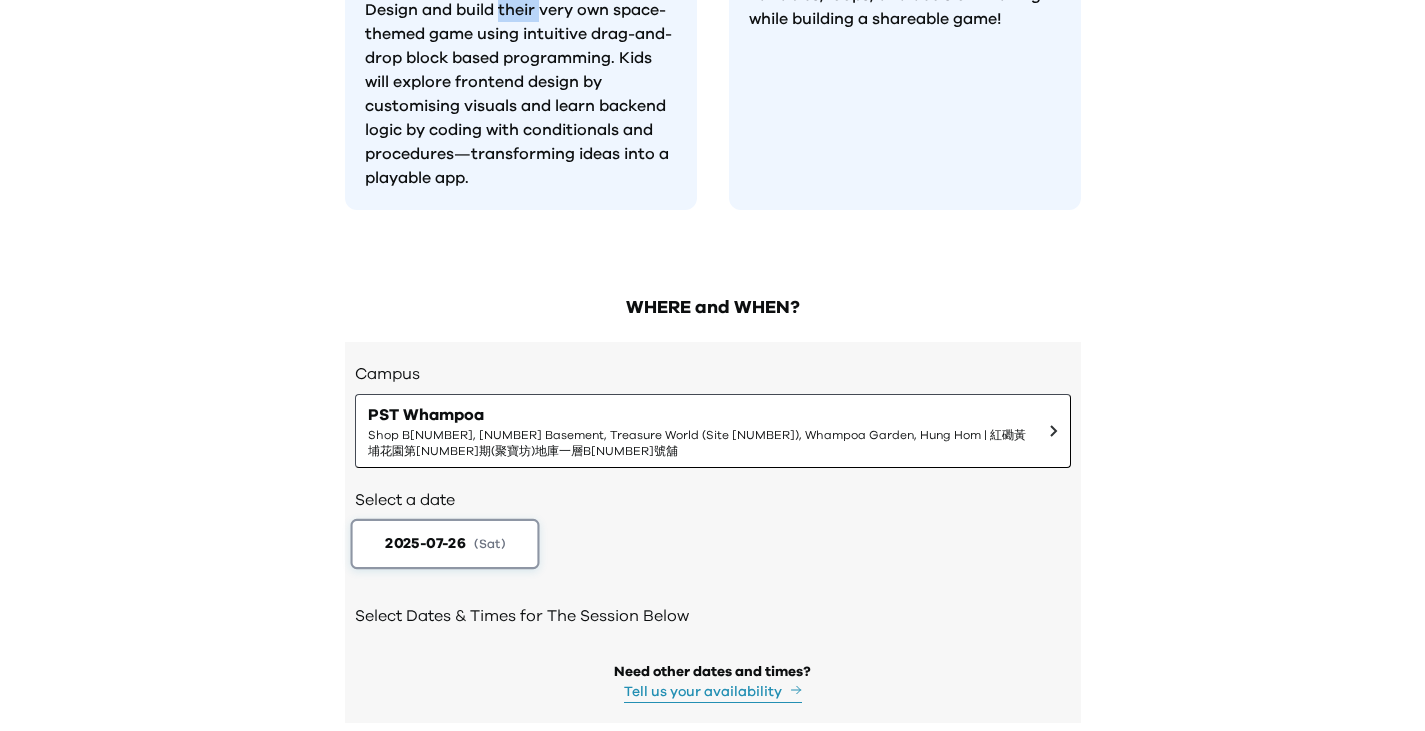 click on "2025-07-26" at bounding box center [425, 544] 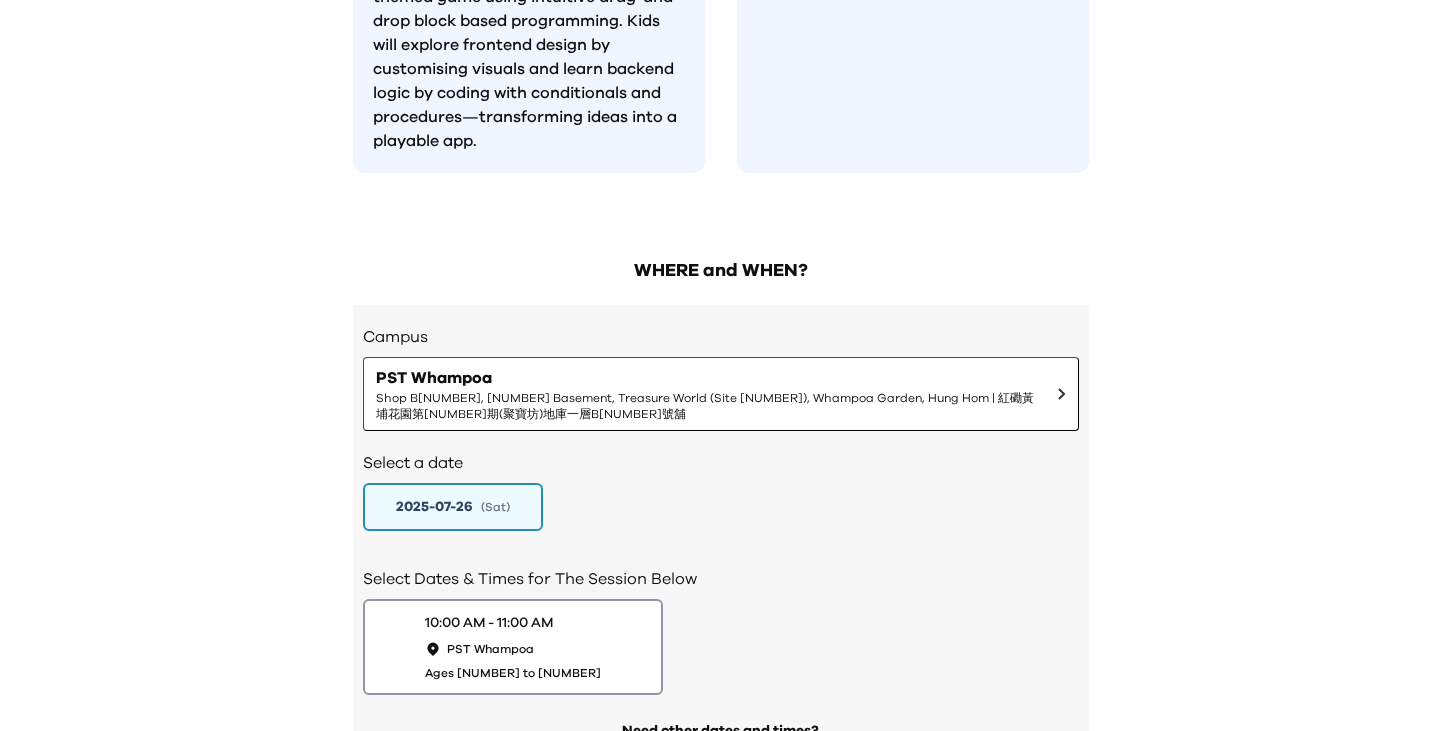 scroll, scrollTop: 1912, scrollLeft: 0, axis: vertical 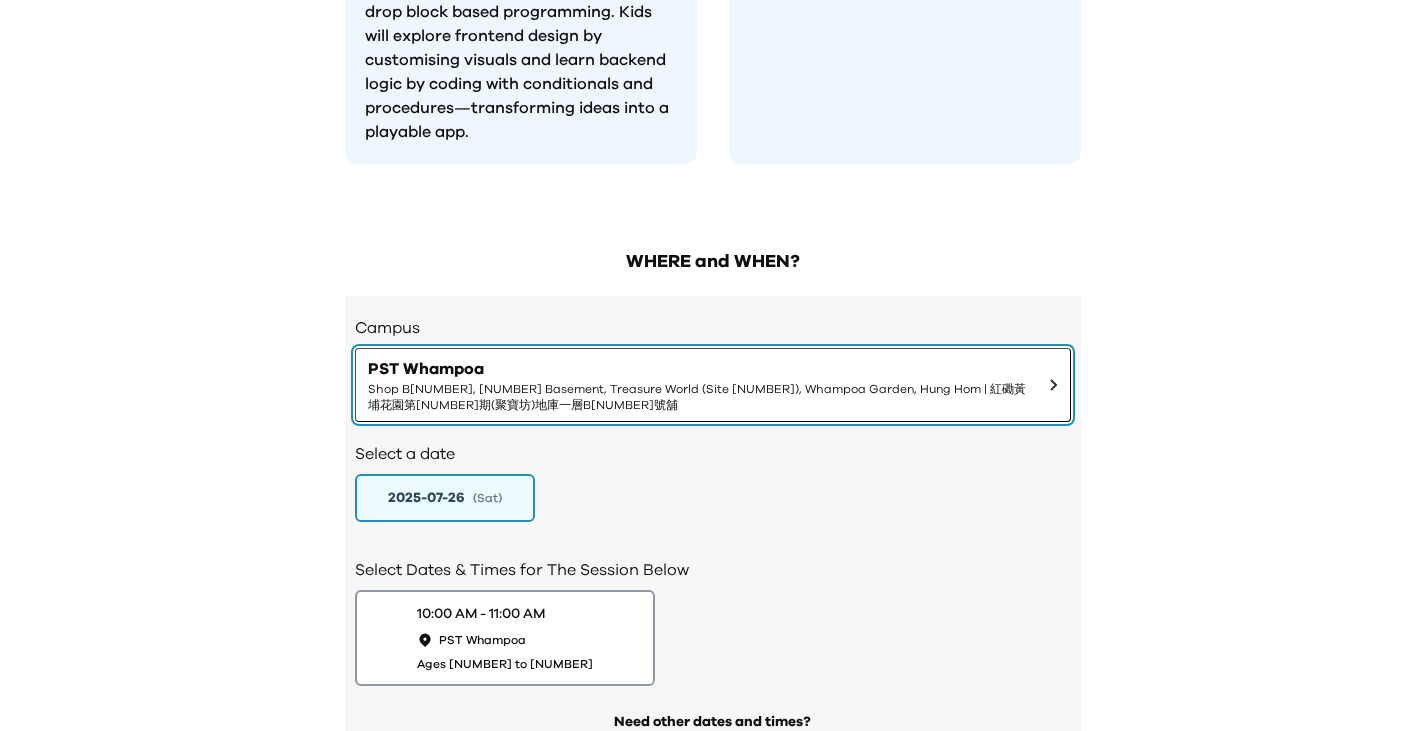 click on "Shop B[NUMBER], [NUMBER] Basement, Treasure World (Site [NUMBER]), Whampoa Garden, Hung Hom | 紅磡黃埔花園第[NUMBER]期(聚寶坊)地庫一層B[NUMBER]號舖" at bounding box center (701, 397) 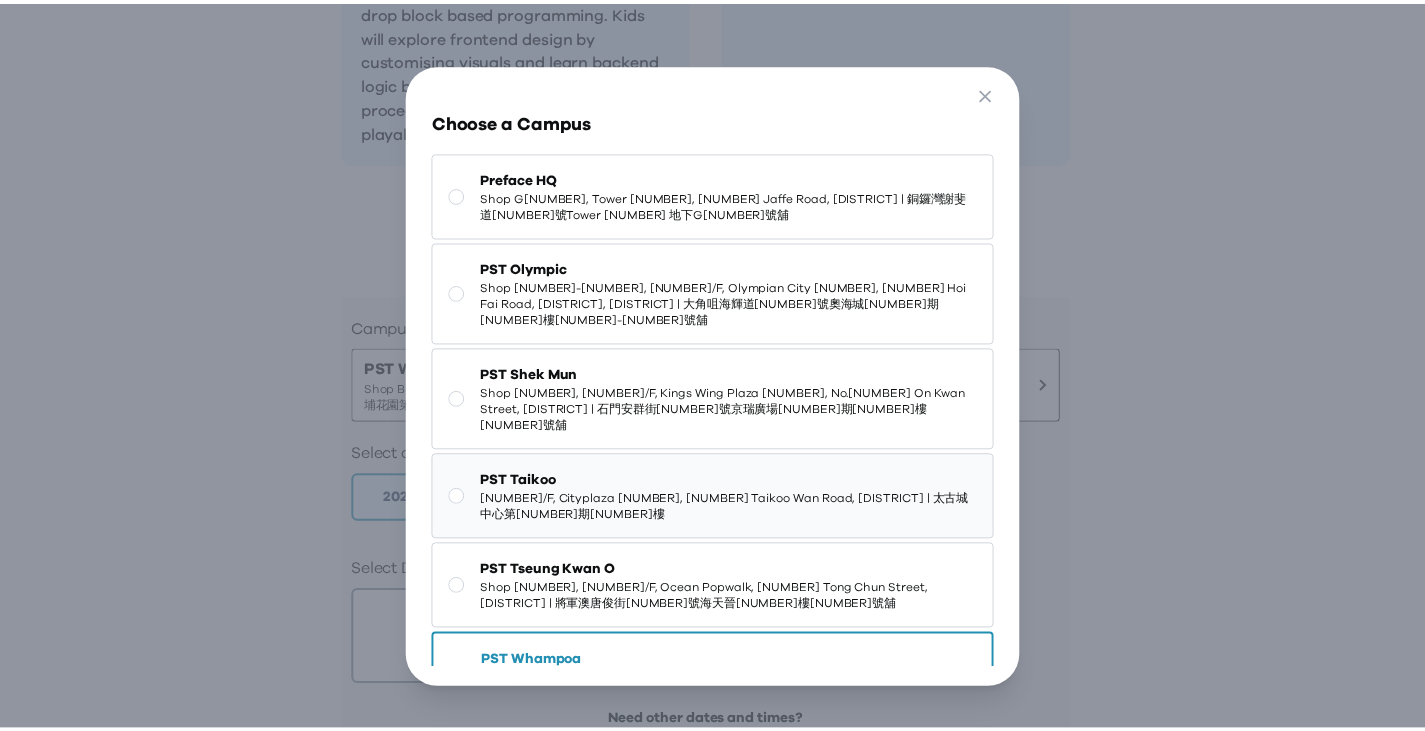 scroll, scrollTop: 105, scrollLeft: 0, axis: vertical 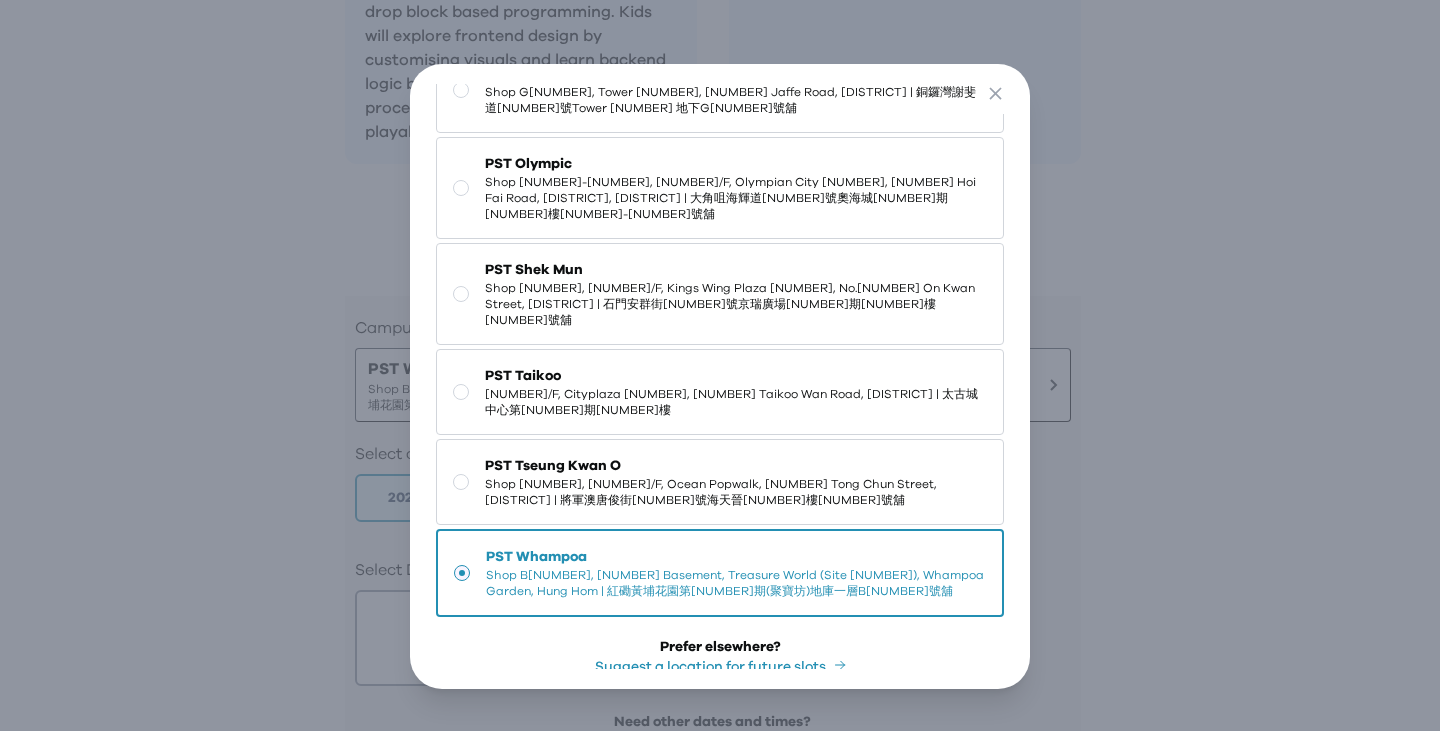click on "Suggest a location for future slots" at bounding box center (720, 667) 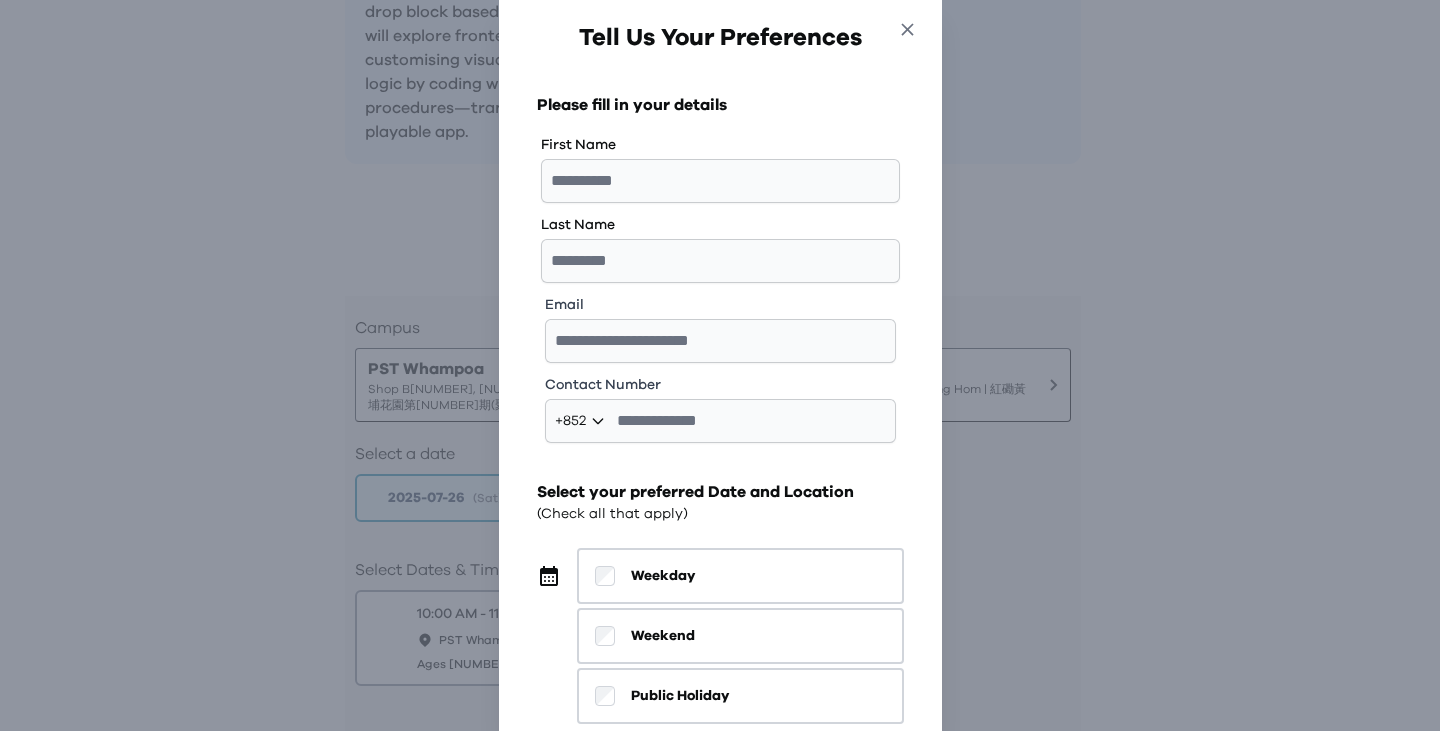 click 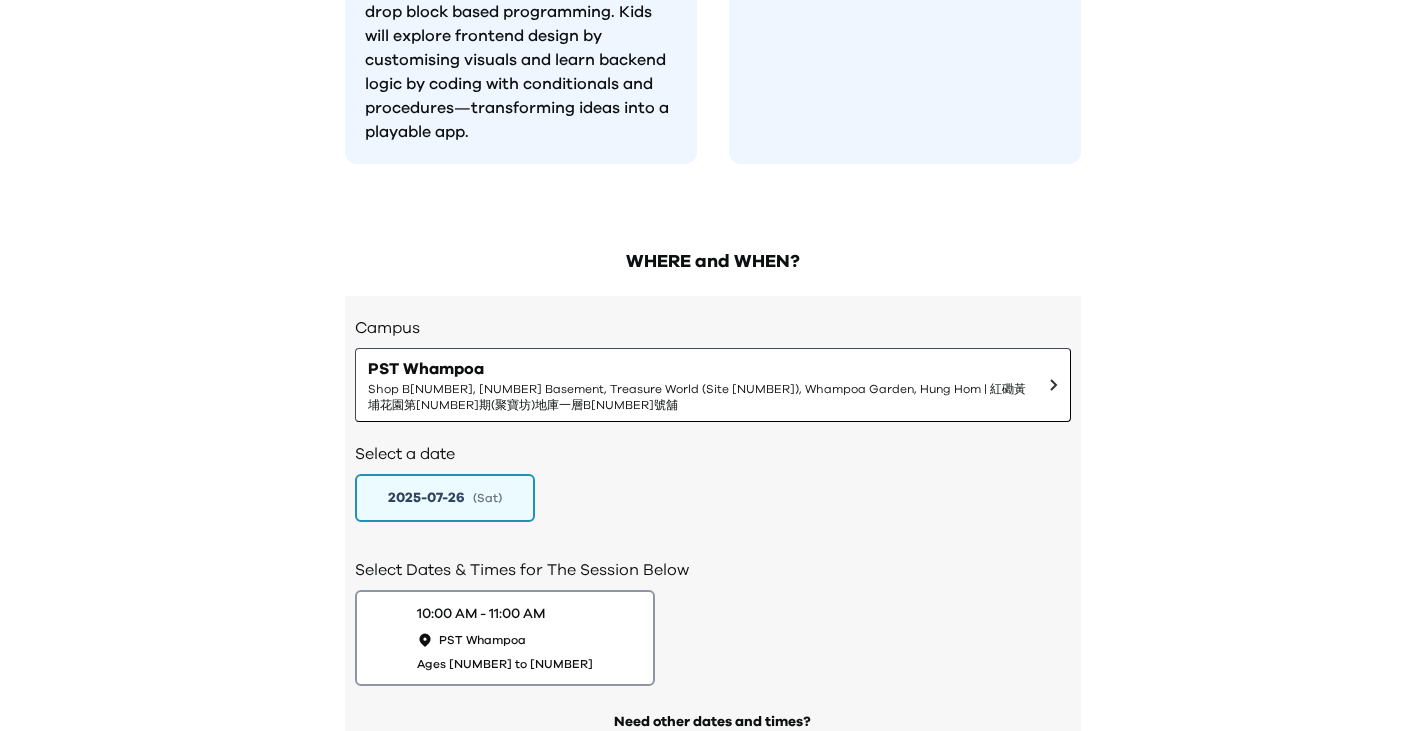 click on "Select a date [DATE] ( Sat )" at bounding box center [713, 480] 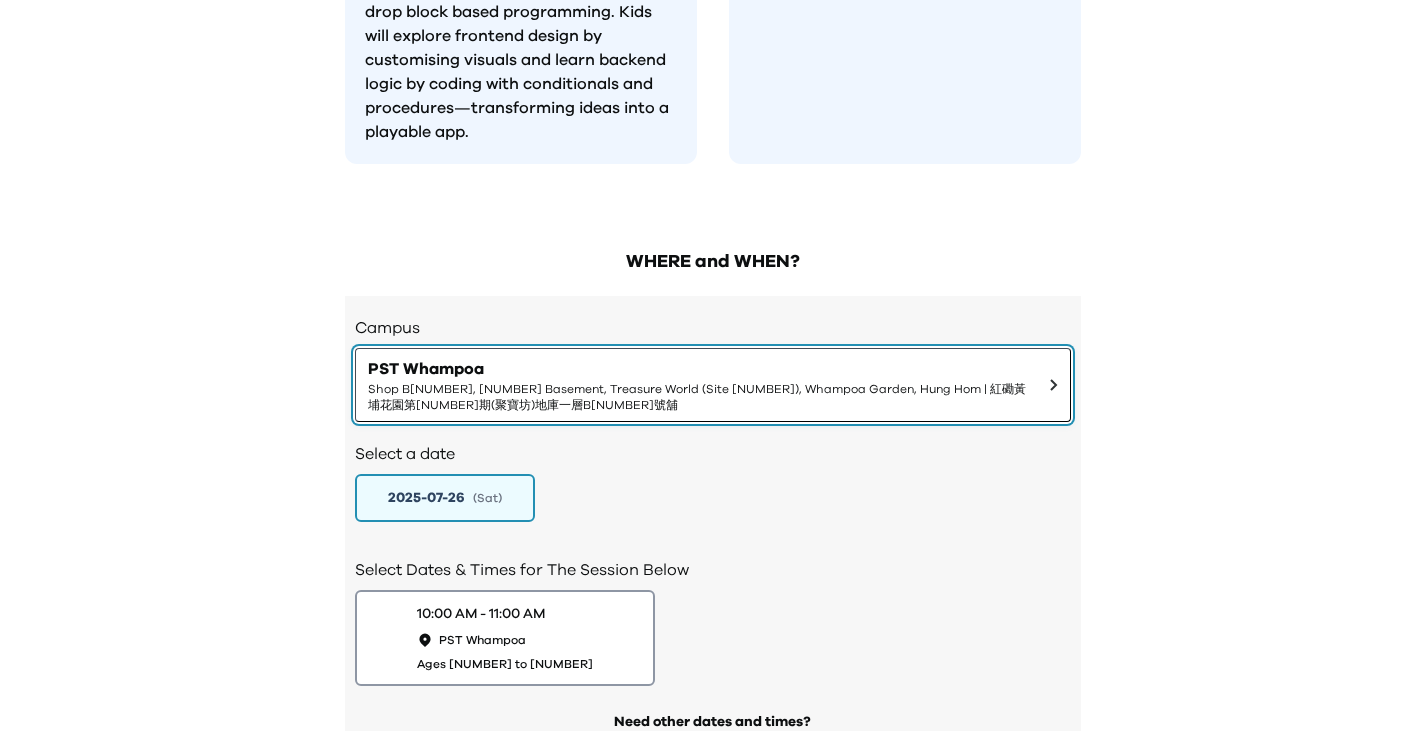 click on "Shop B[NUMBER], [NUMBER] Basement, Treasure World (Site [NUMBER]), Whampoa Garden, Hung Hom | 紅磡黃埔花園第[NUMBER]期(聚寶坊)地庫一層B[NUMBER]號舖" at bounding box center (701, 397) 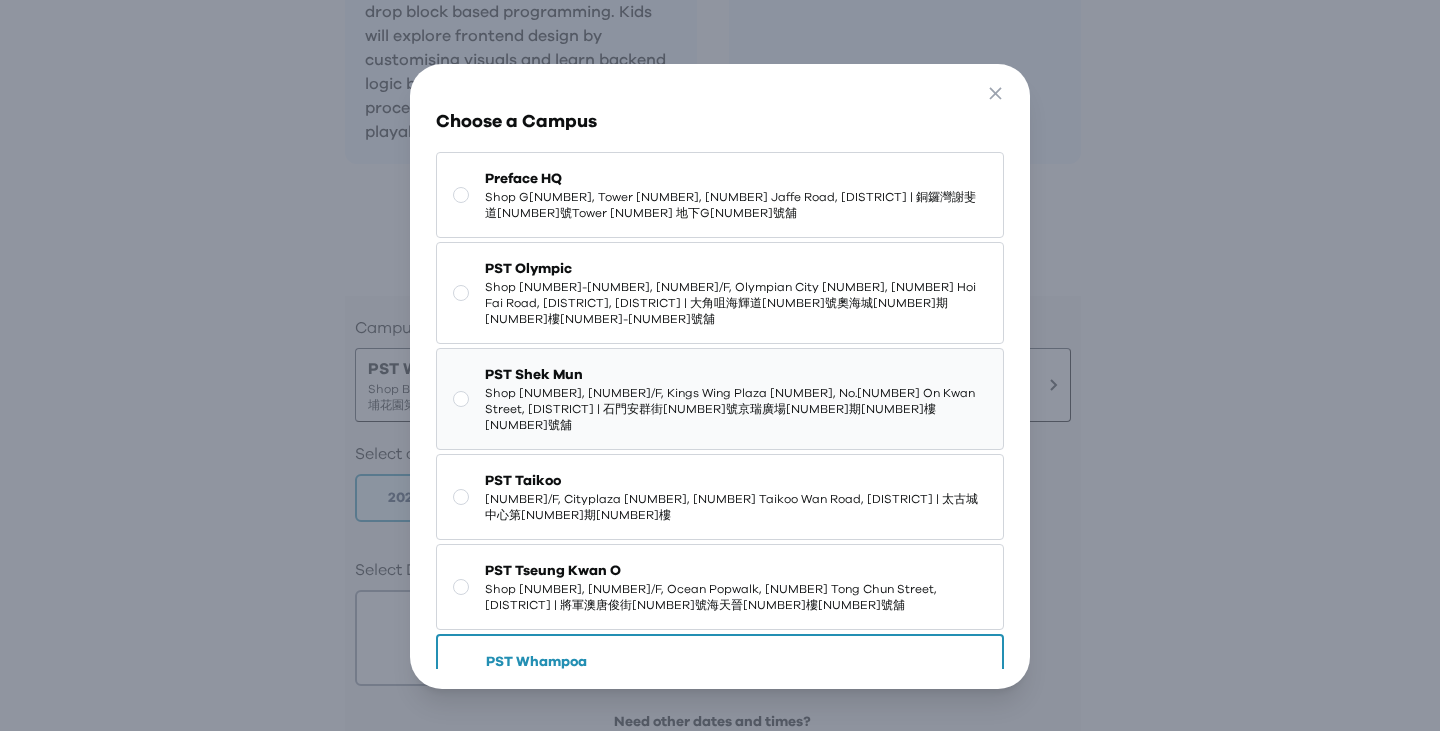 click on "PST Shek Mun" at bounding box center (735, 375) 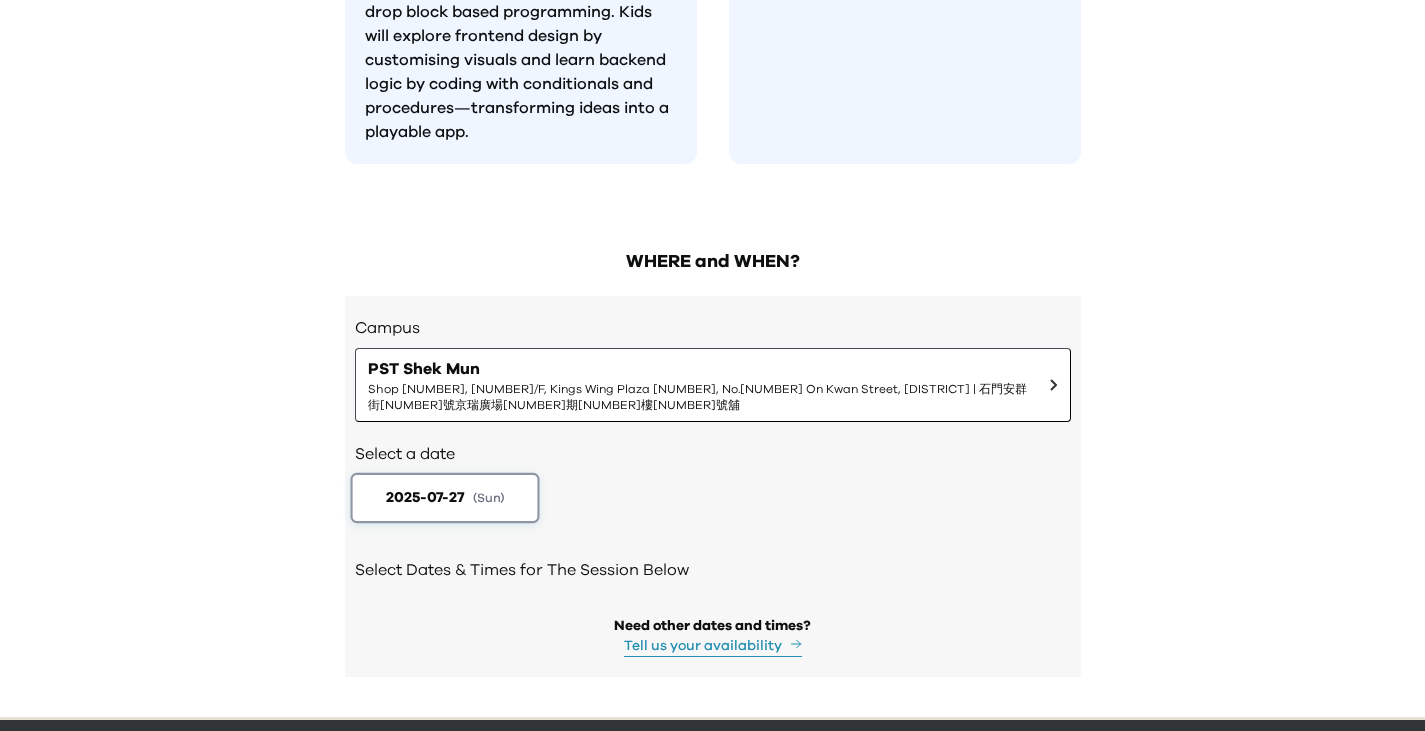 click on "[DATE] ( Sun )" at bounding box center [444, 498] 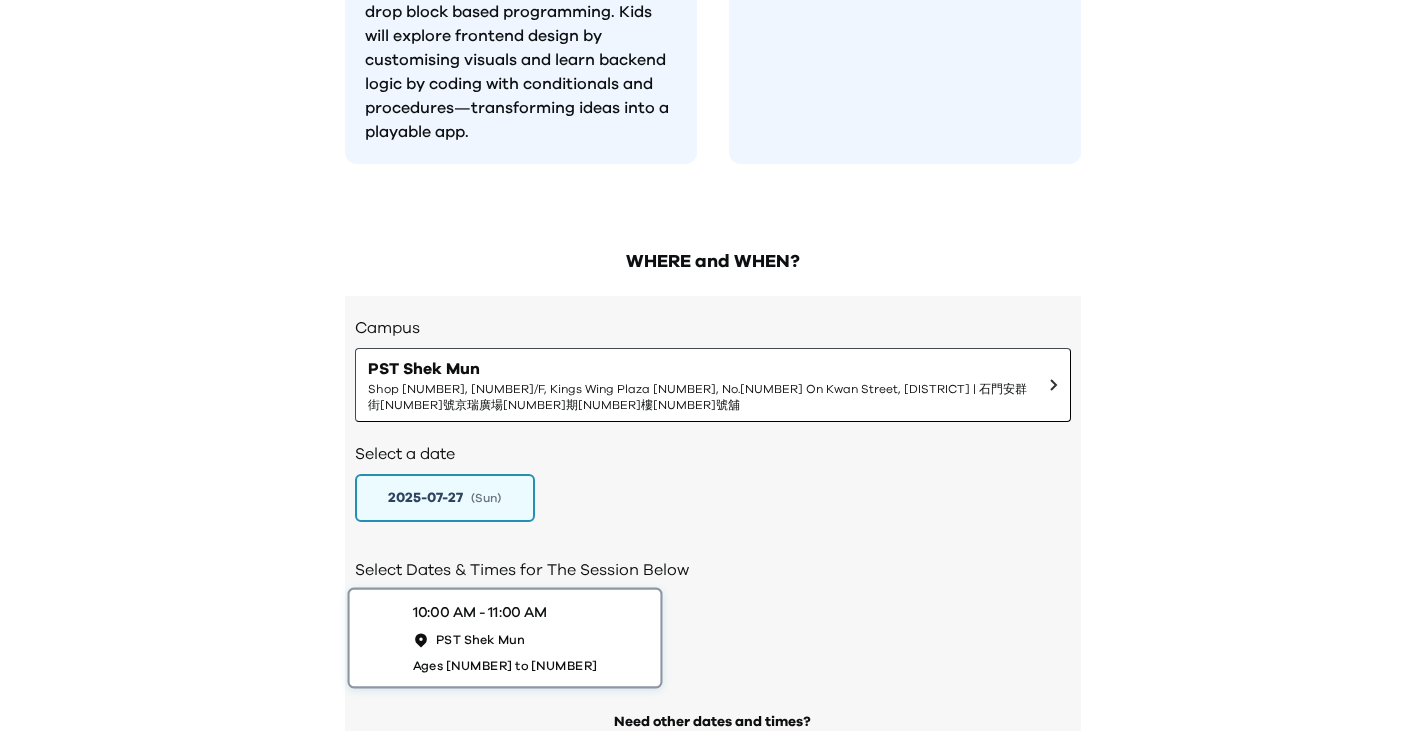 click on "10:00 AM - 11:00 AM" at bounding box center (479, 612) 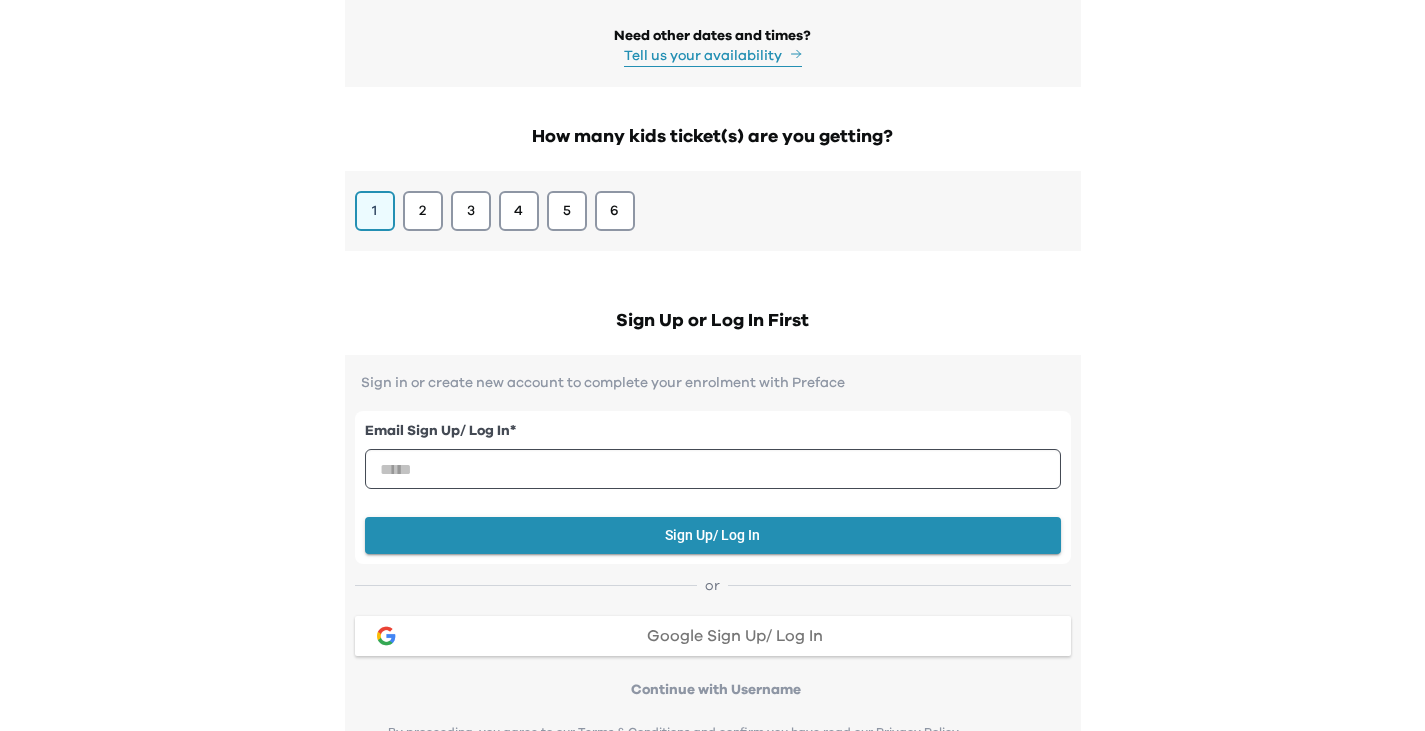 scroll, scrollTop: 2599, scrollLeft: 0, axis: vertical 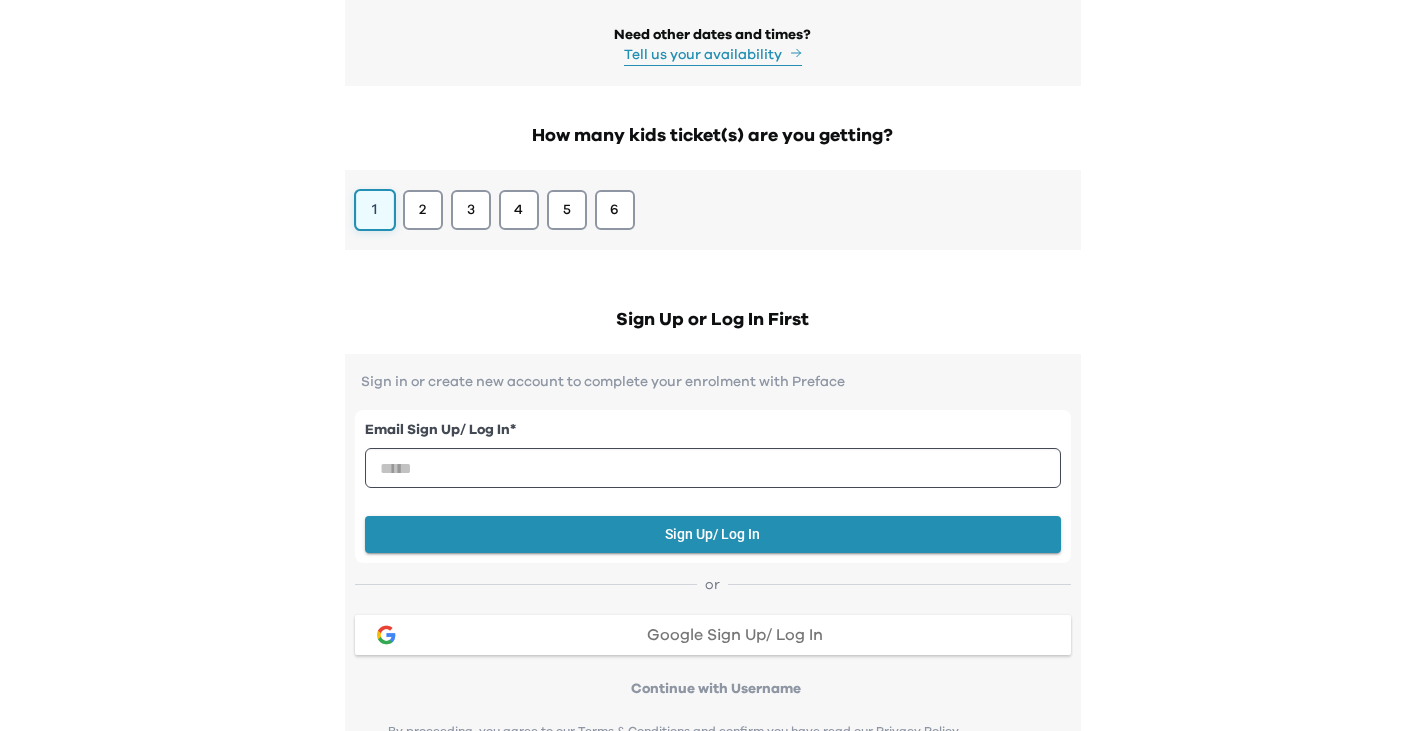 click on "1" at bounding box center (375, 210) 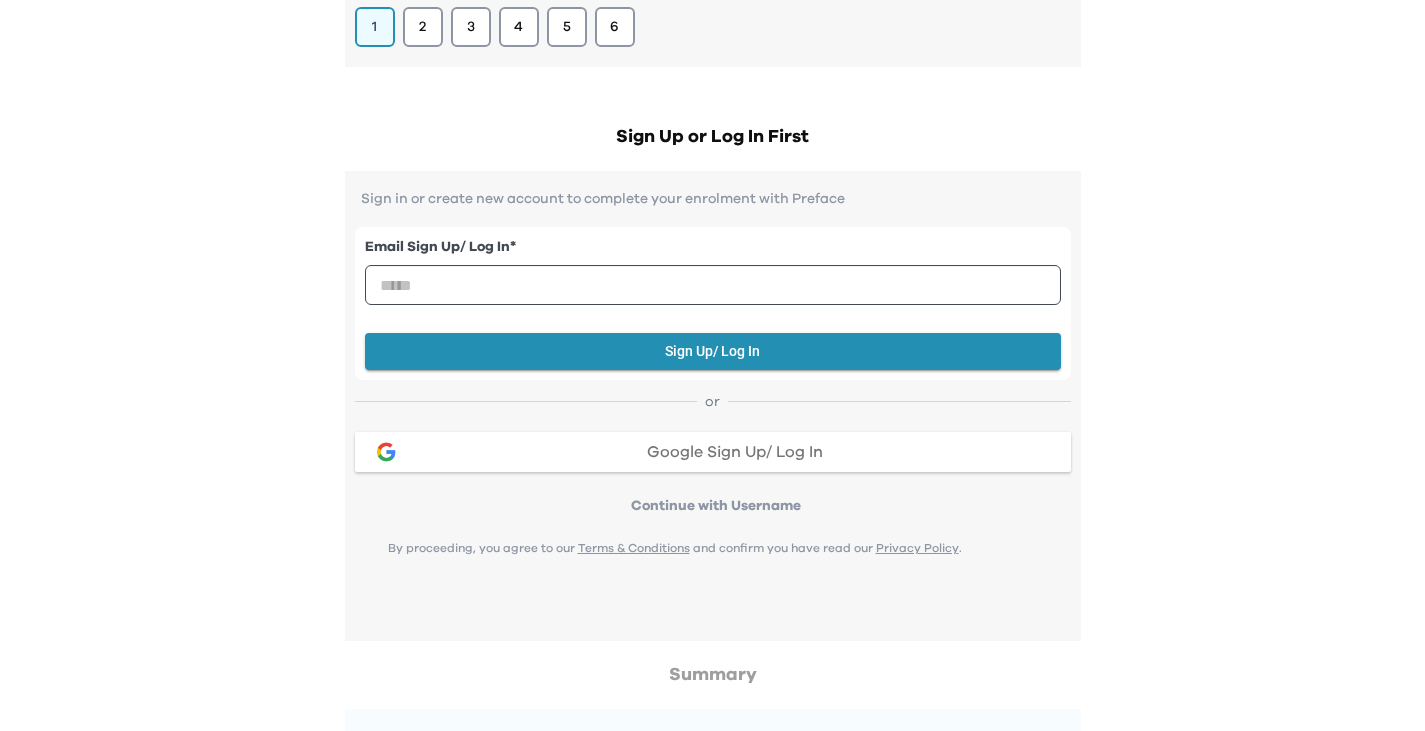 scroll, scrollTop: 2783, scrollLeft: 0, axis: vertical 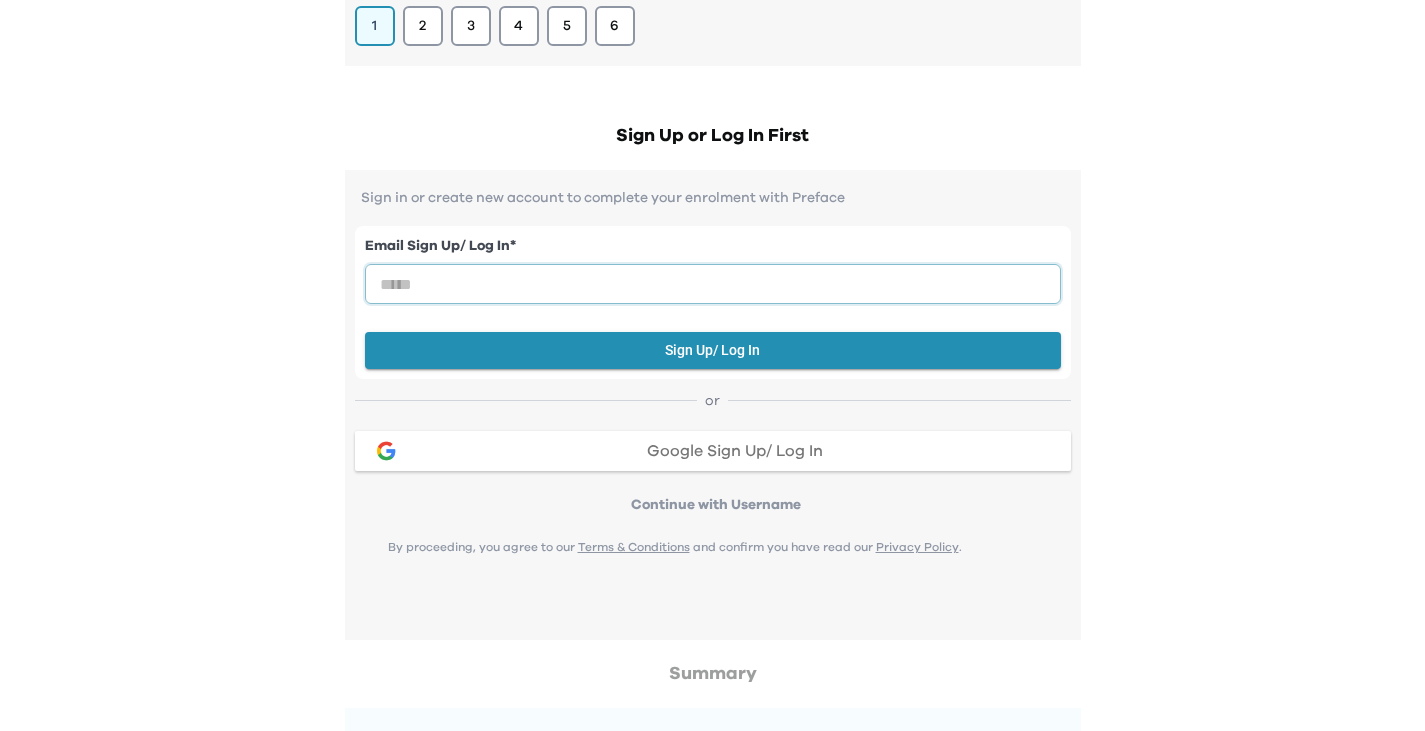 click at bounding box center (713, 284) 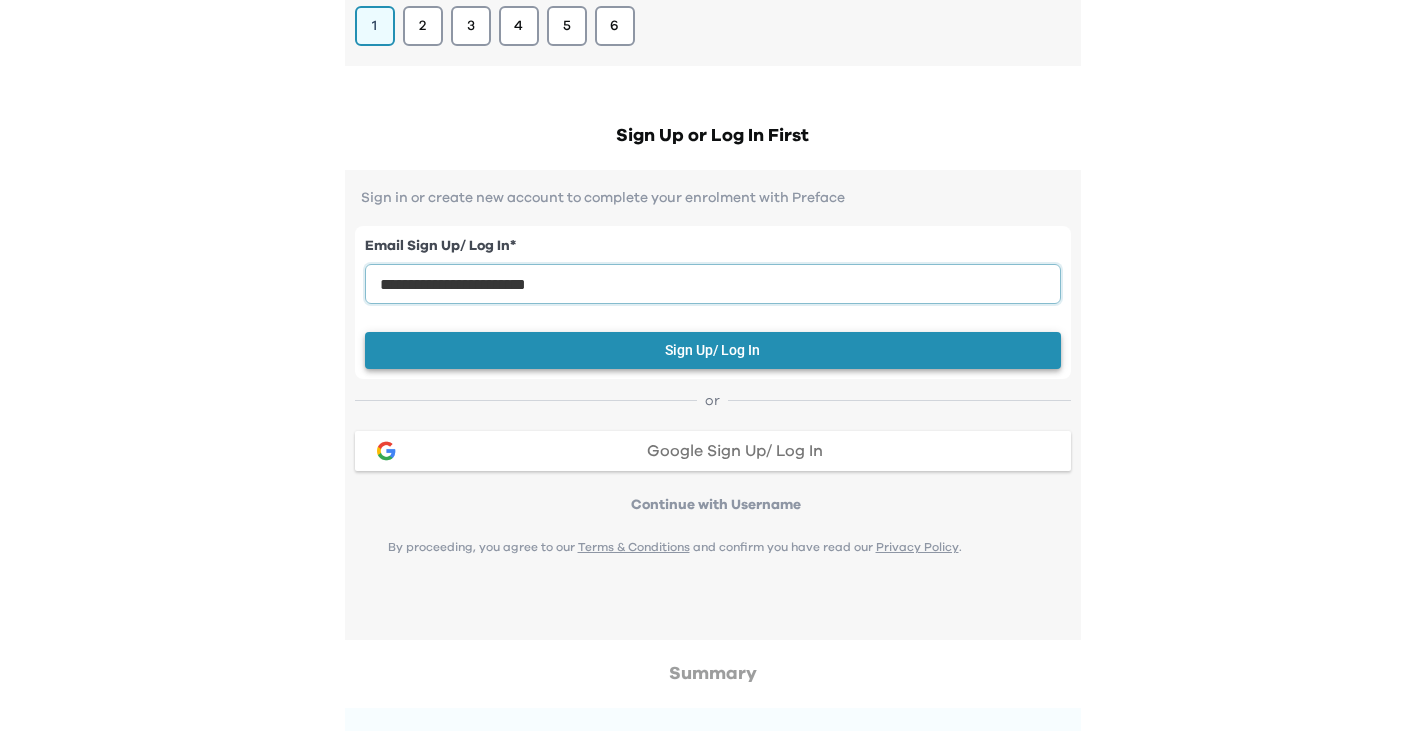 type on "**********" 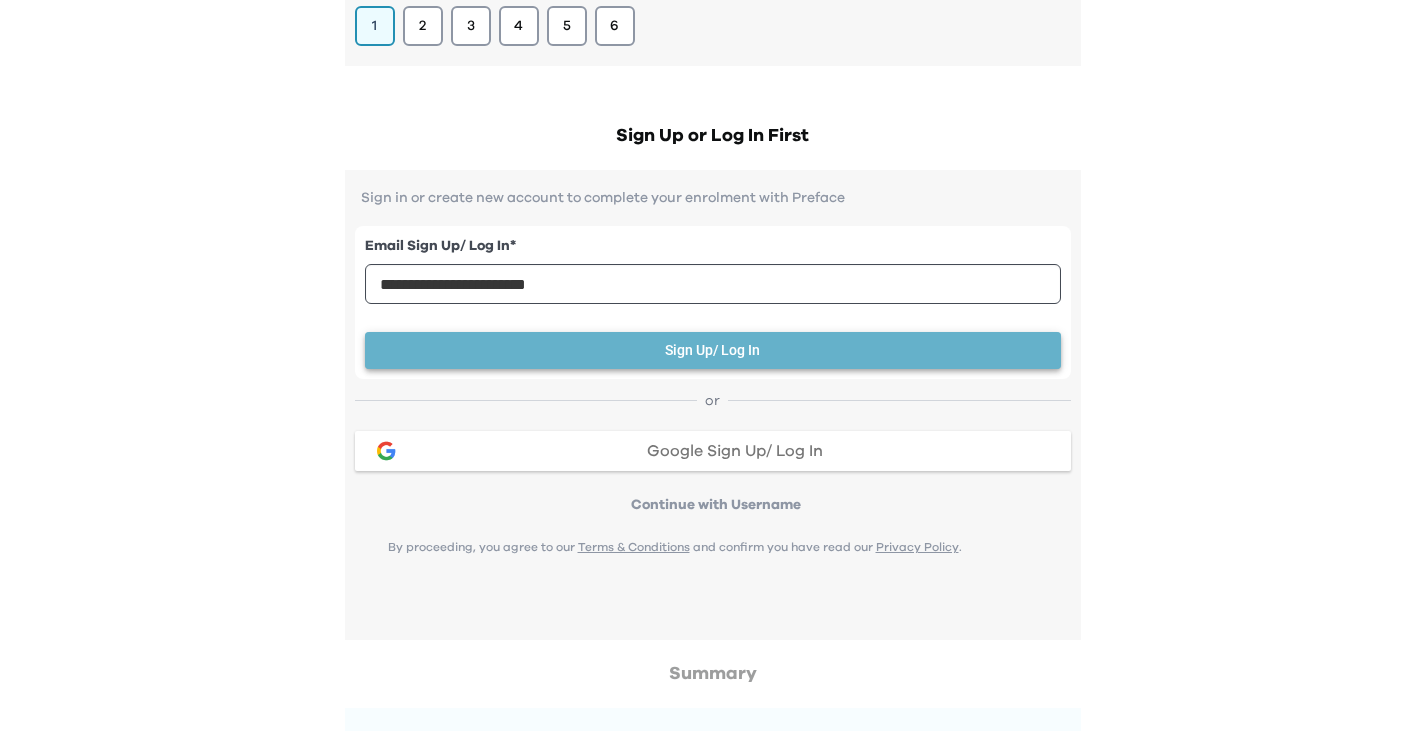 click on "Sign Up/ Log In" at bounding box center (713, 350) 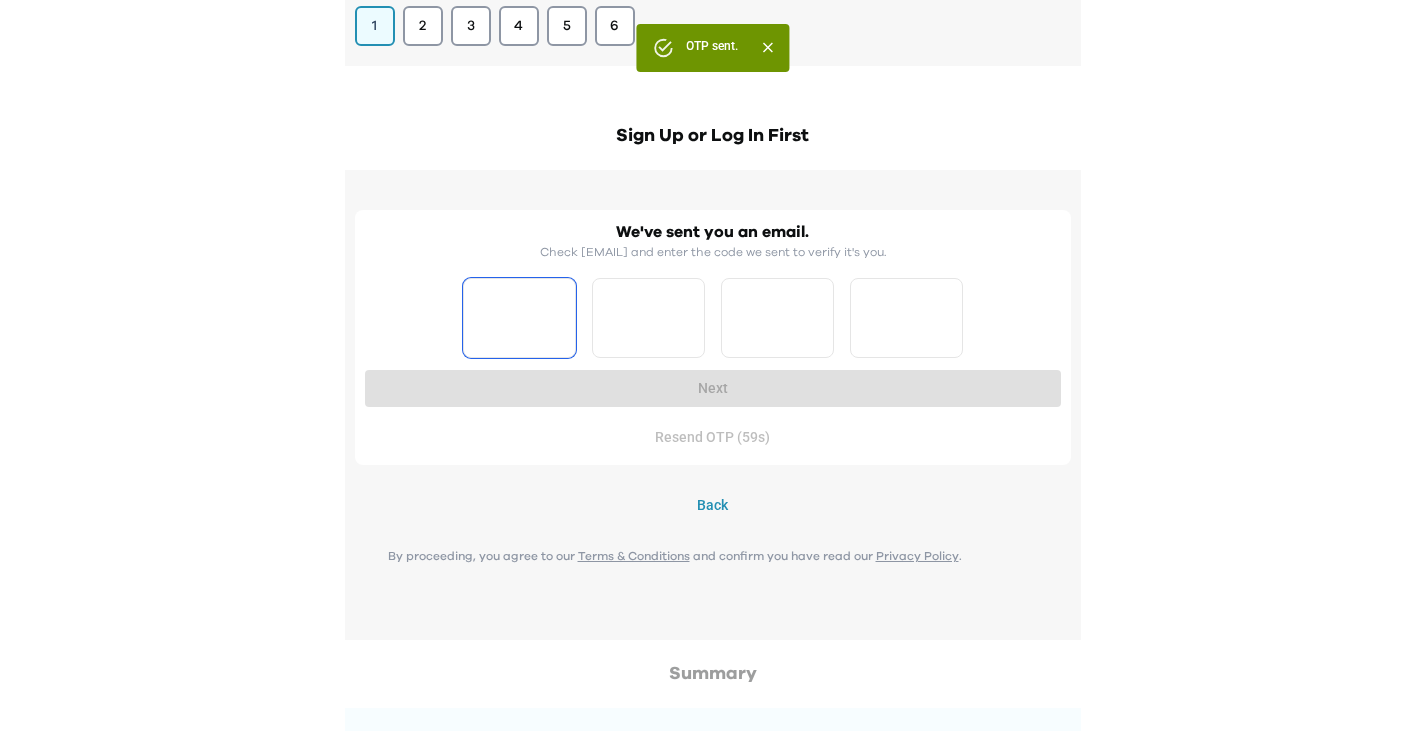 click at bounding box center [519, 318] 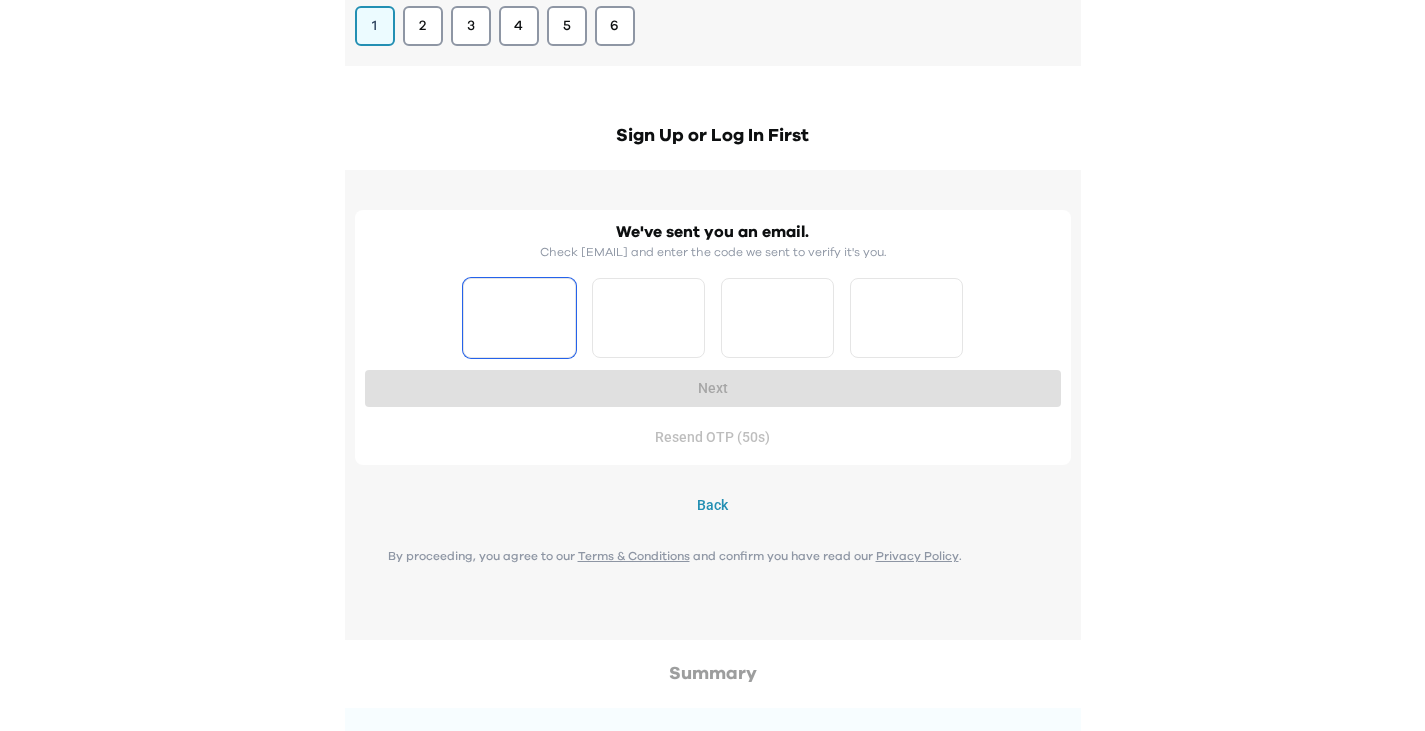 type on "*" 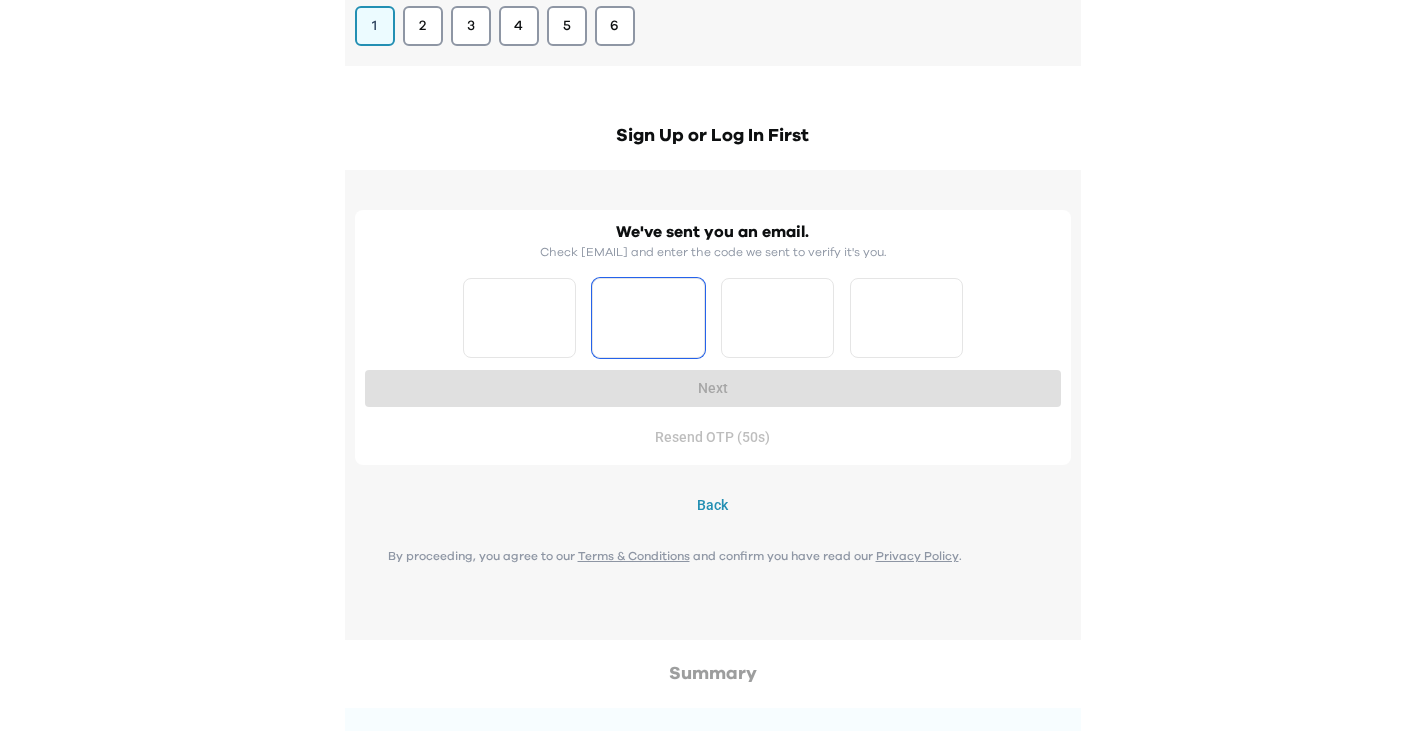 type on "*" 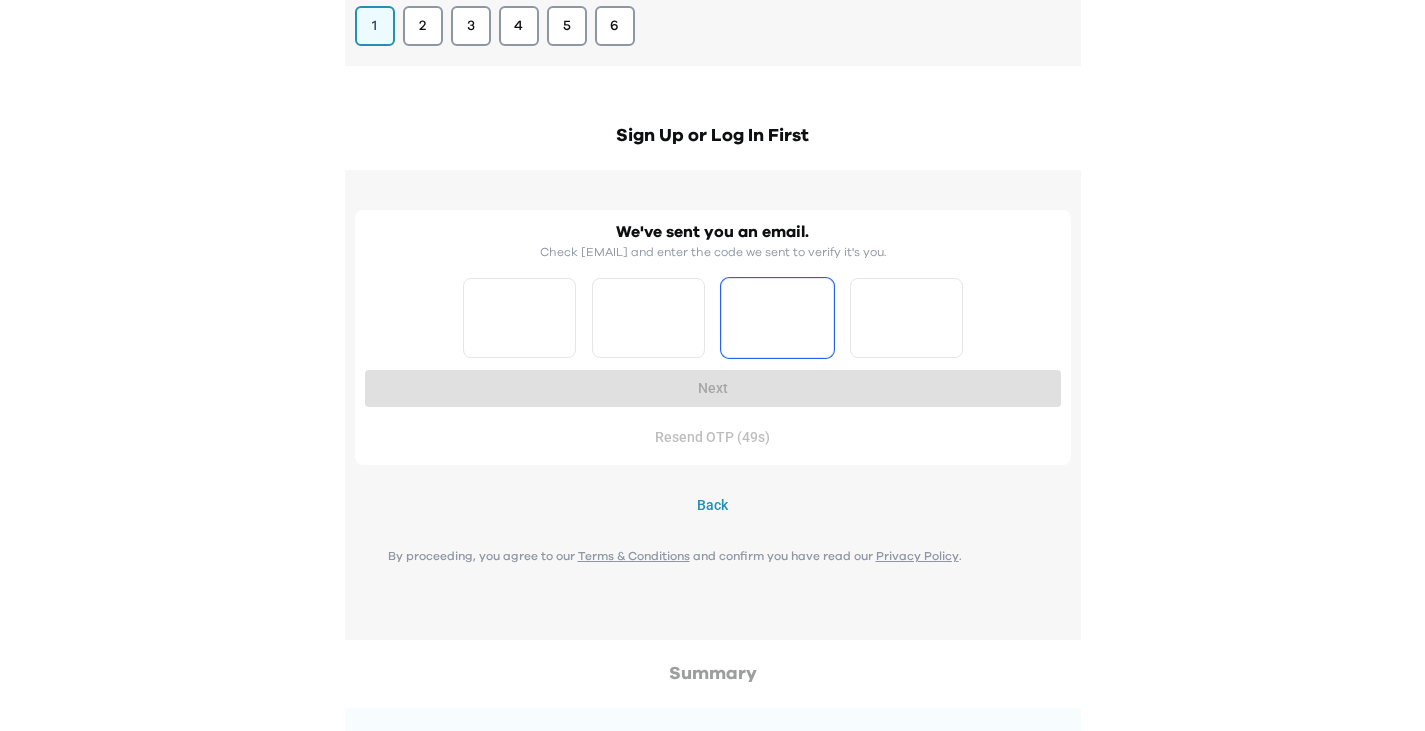 type on "*" 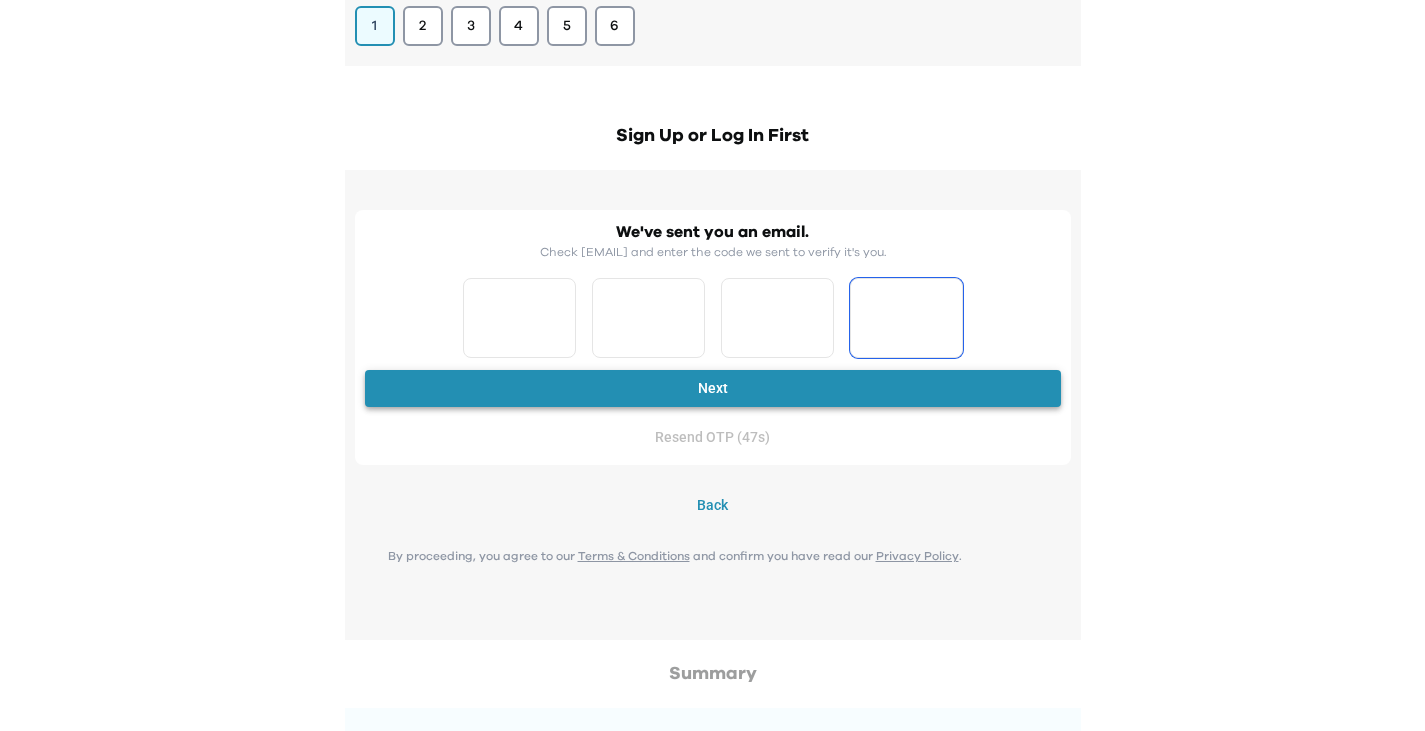 type on "*" 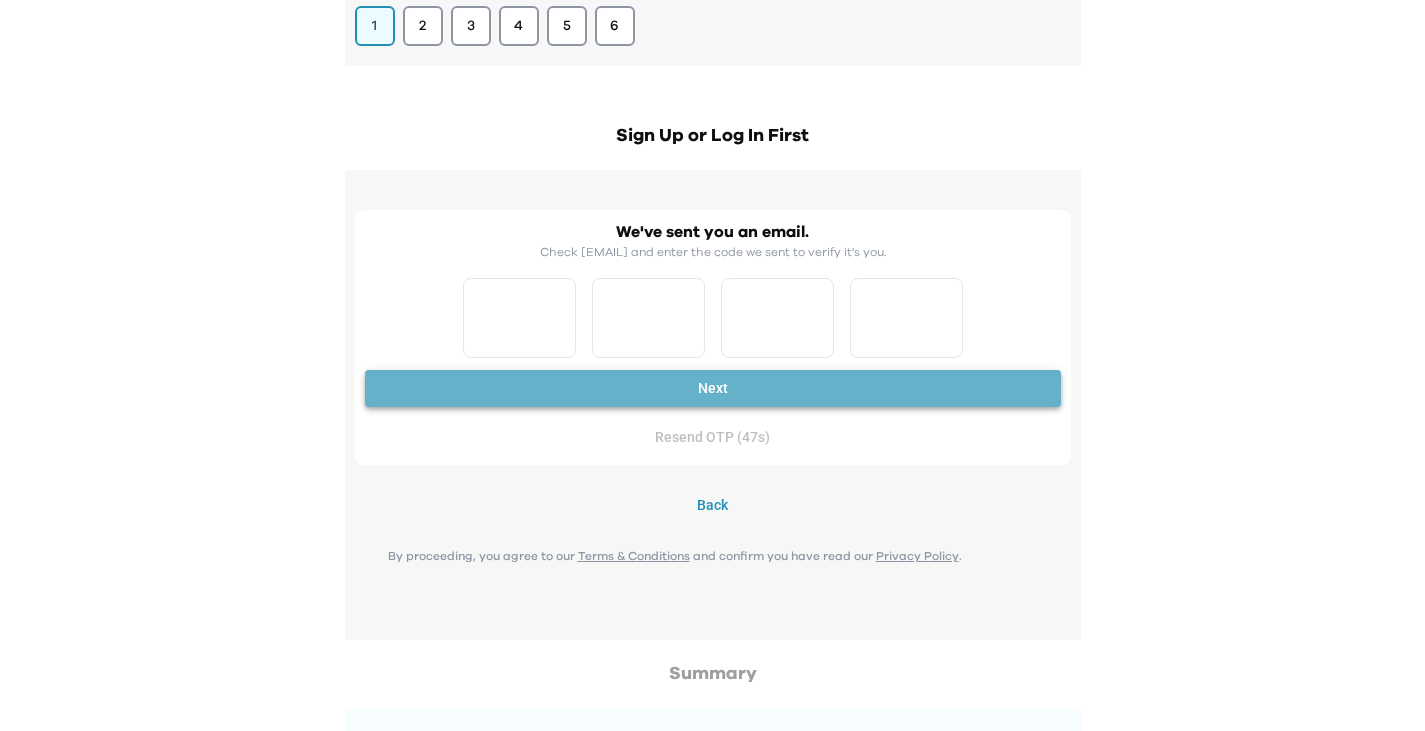 click on "Next" at bounding box center (713, 388) 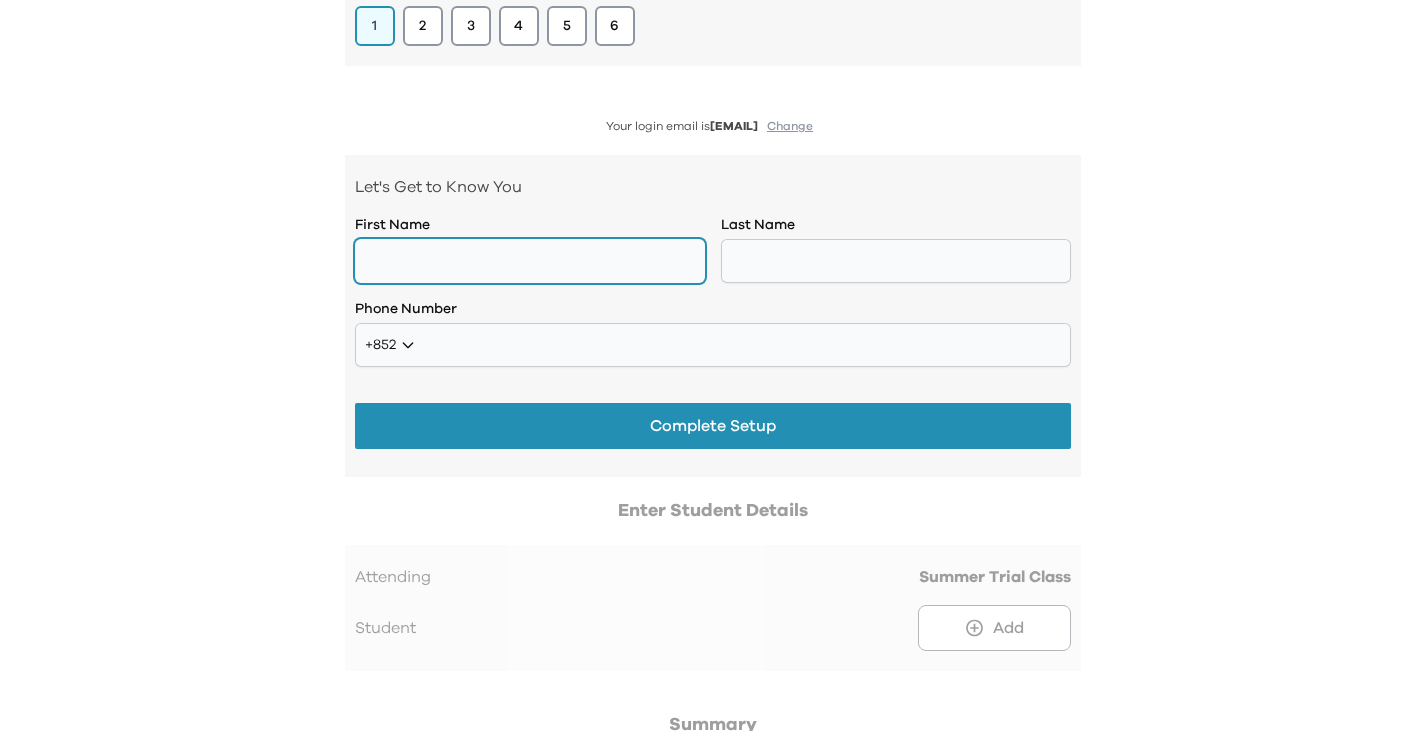 click at bounding box center [530, 261] 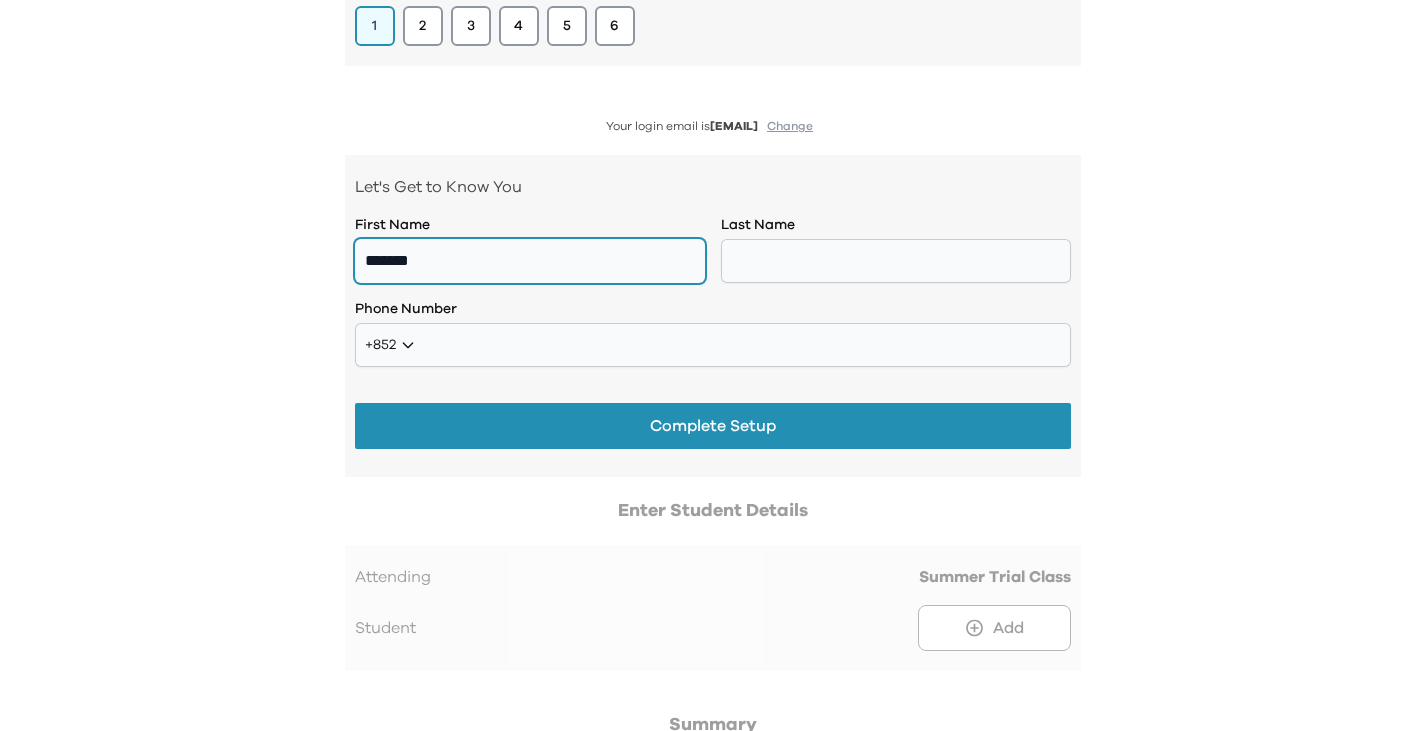 type on "*******" 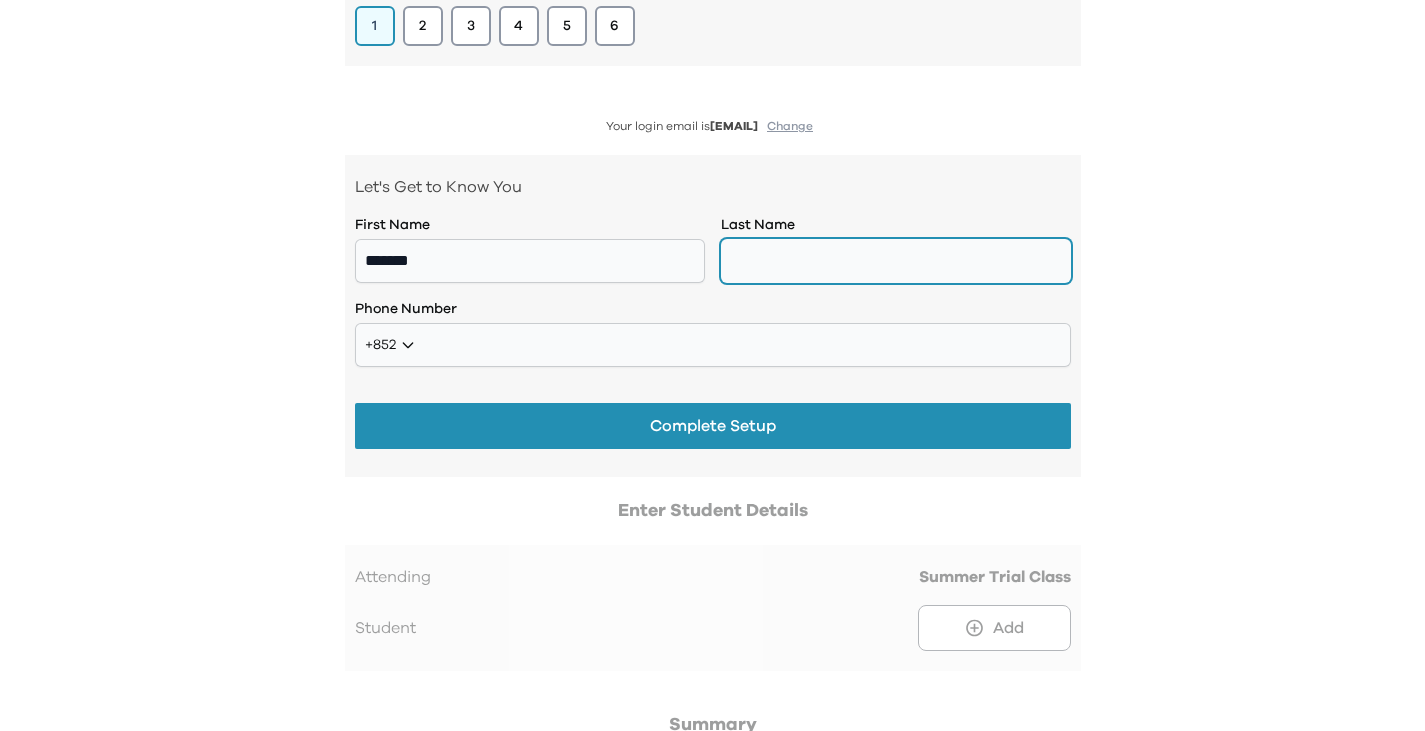 click at bounding box center (896, 261) 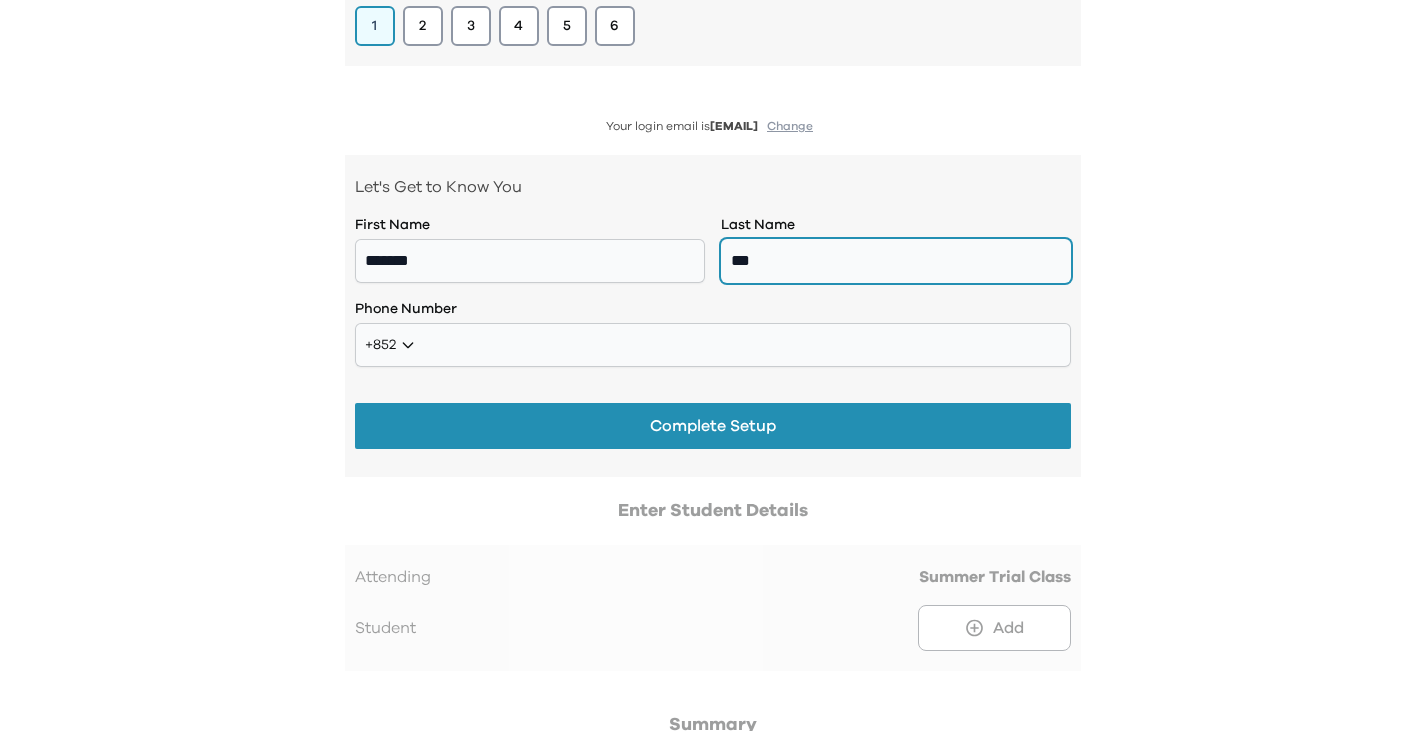 type on "***" 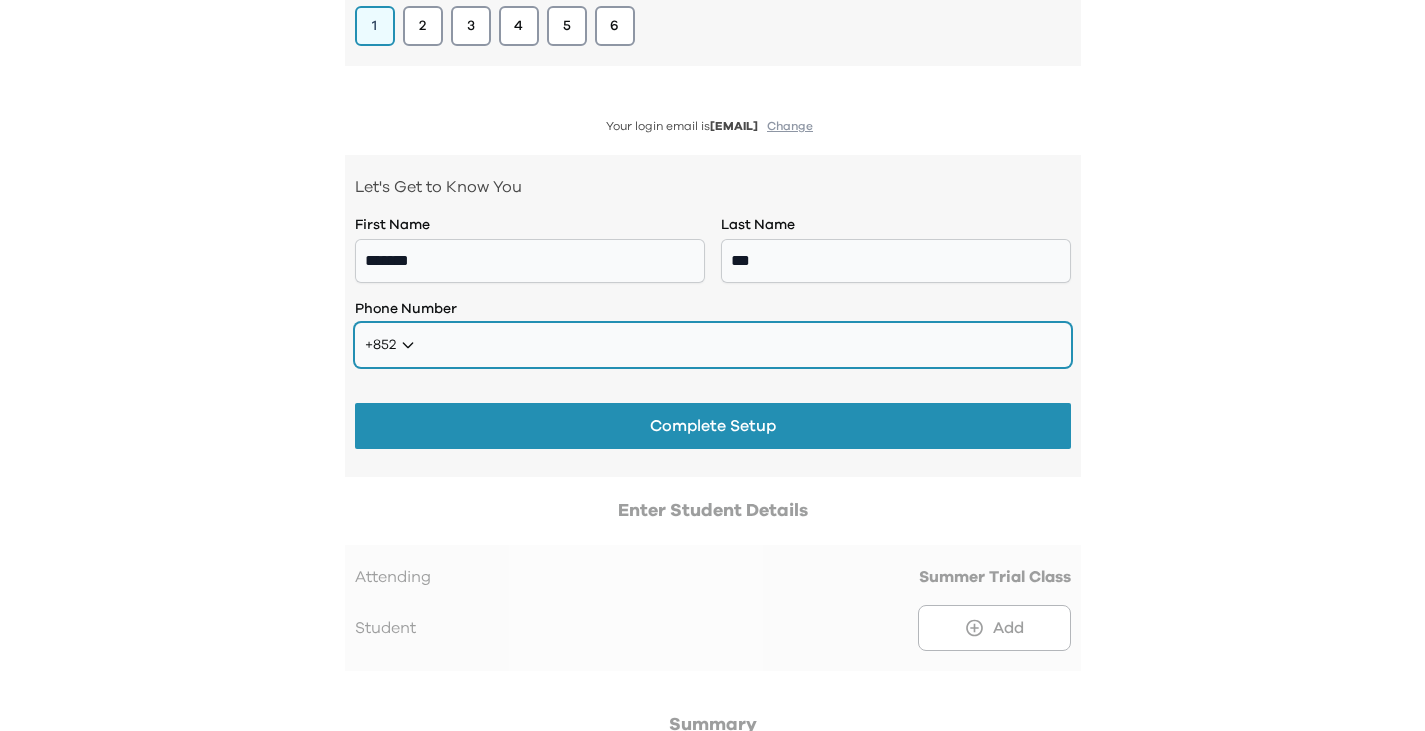 click at bounding box center (713, 345) 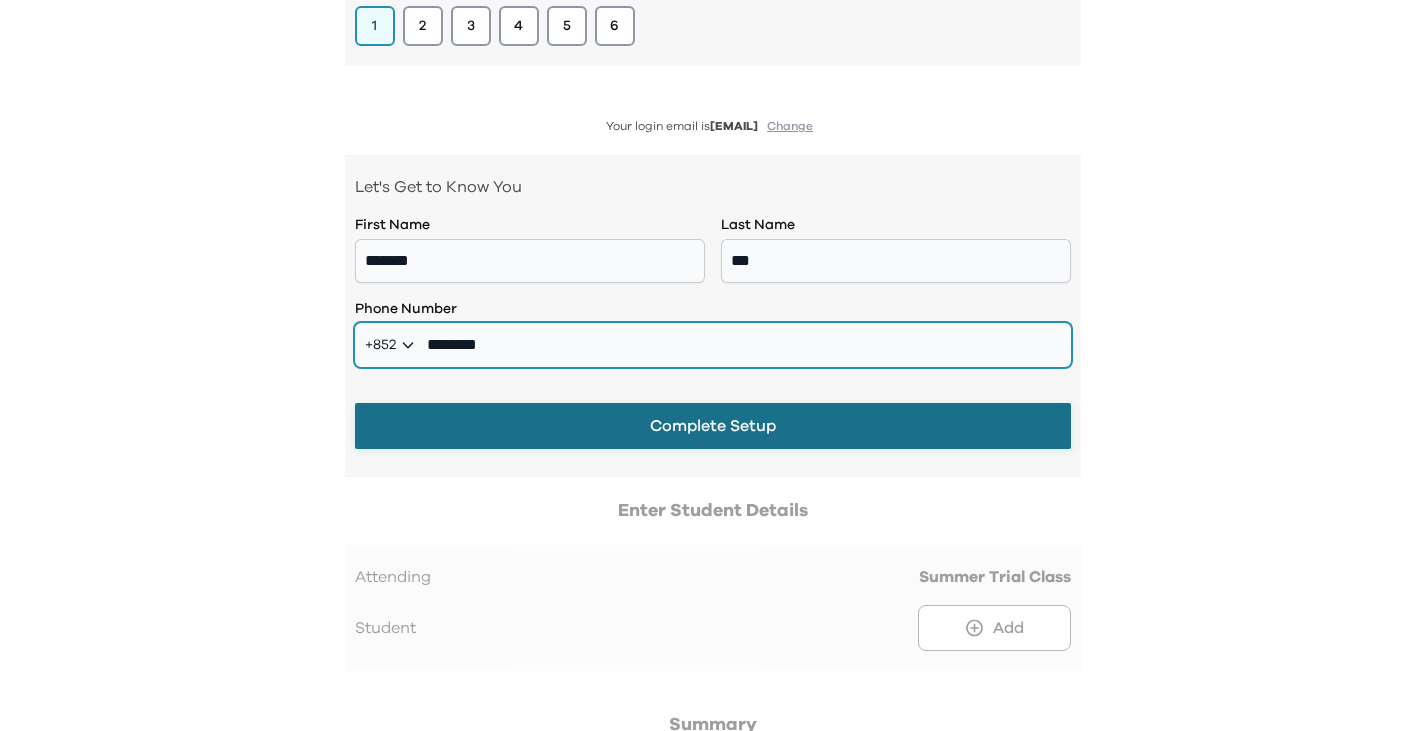 type on "********" 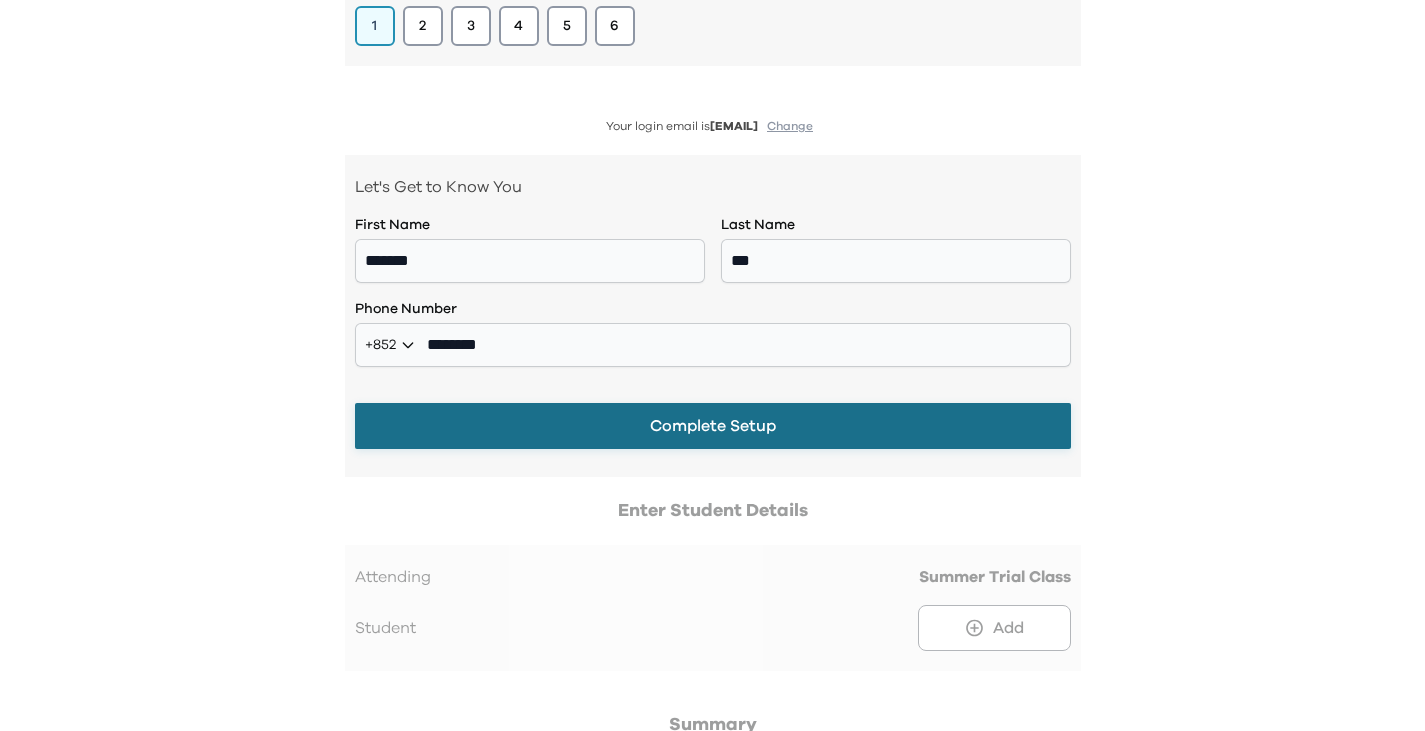 click on "Complete Setup" at bounding box center [713, 426] 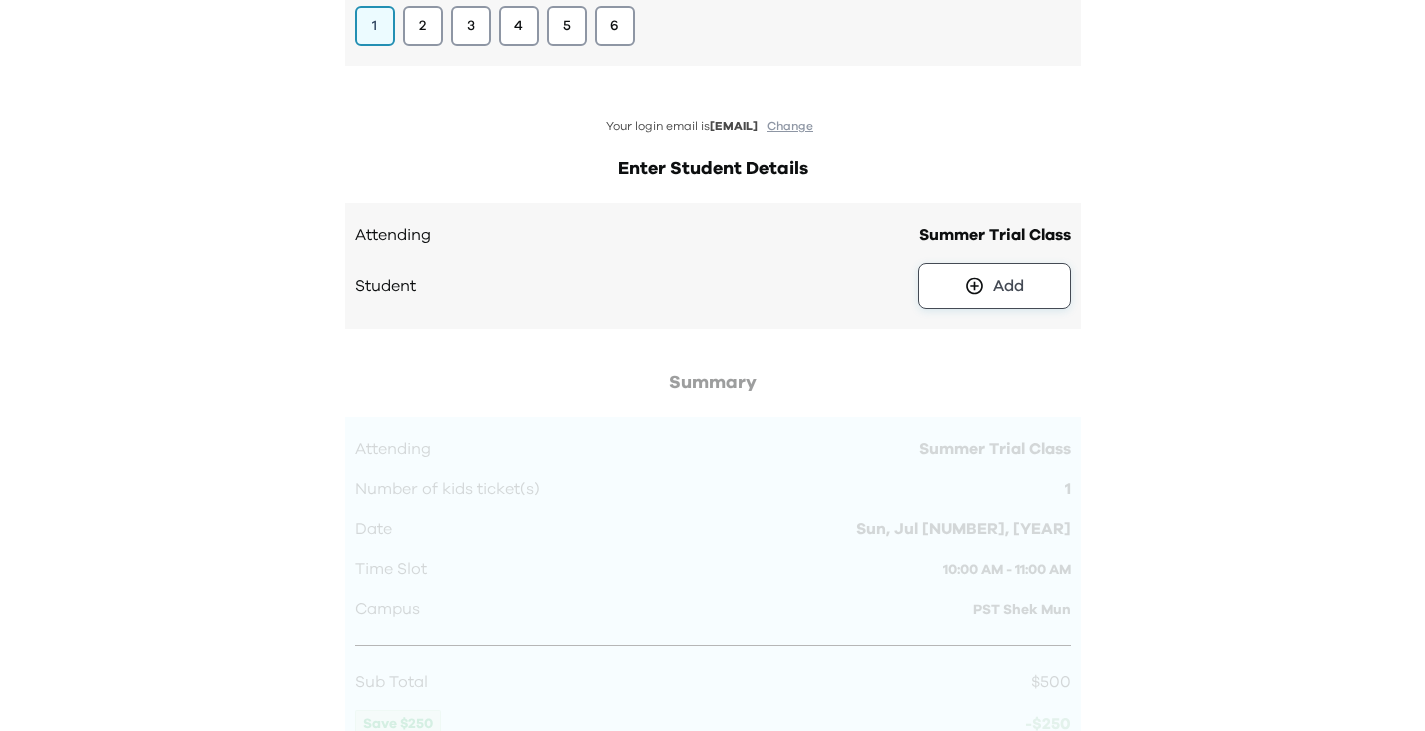 click on "Add" at bounding box center (1008, 286) 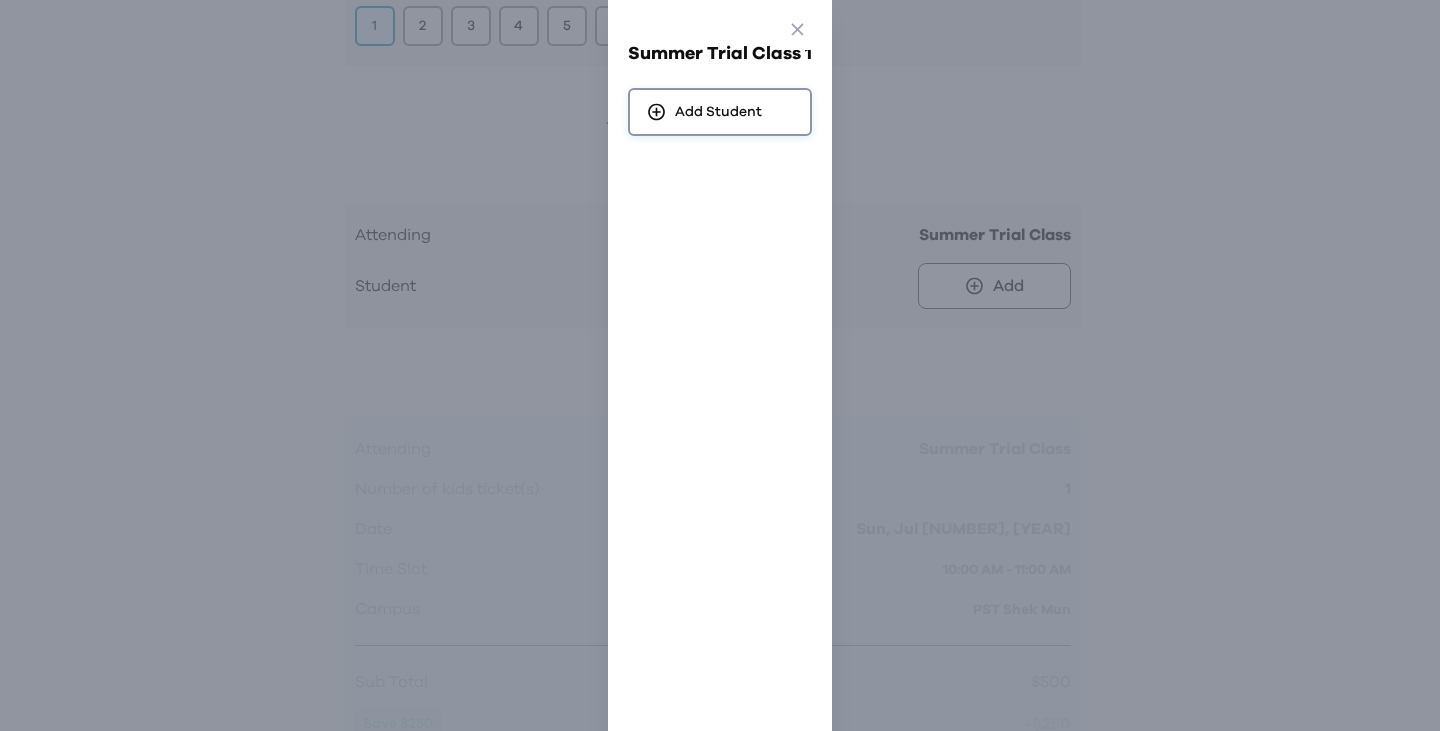 click on "Add Student" at bounding box center [718, 112] 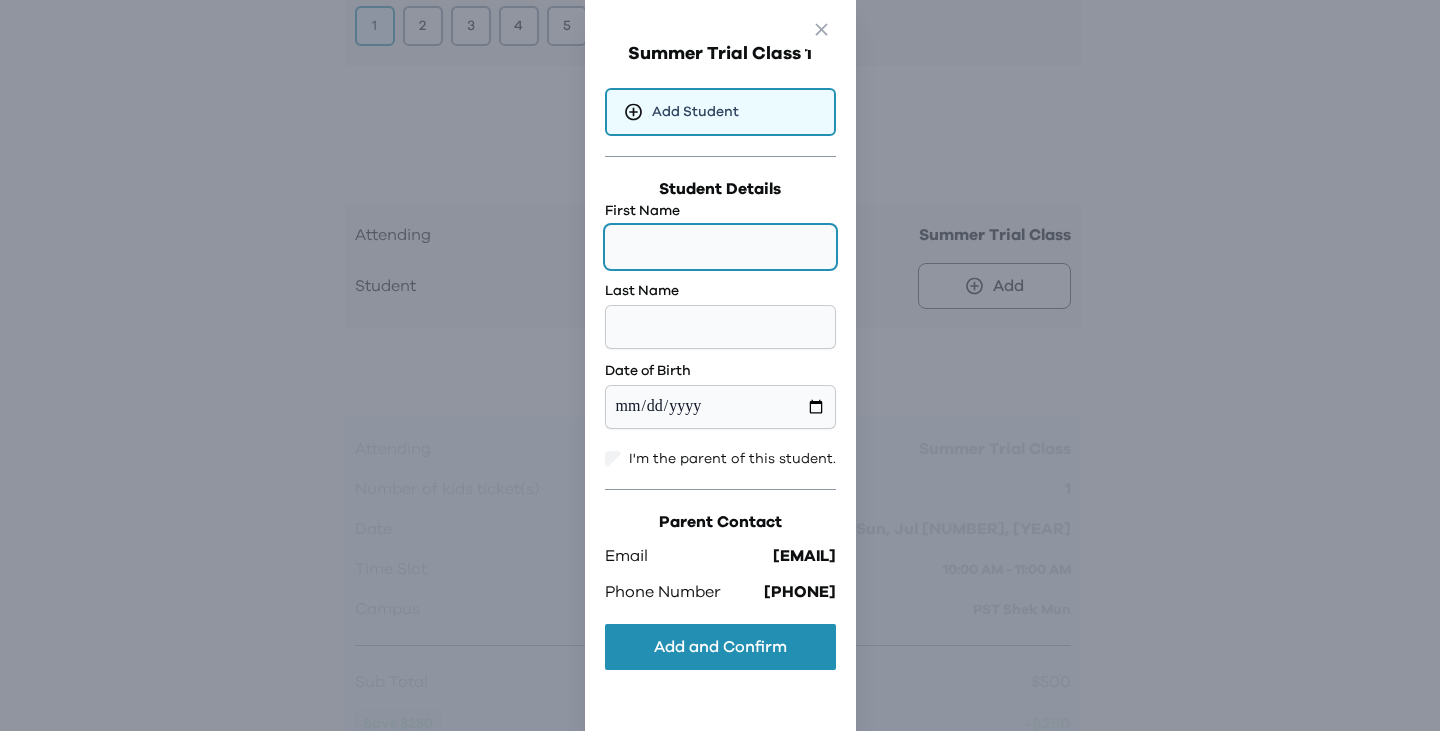 click at bounding box center (720, 247) 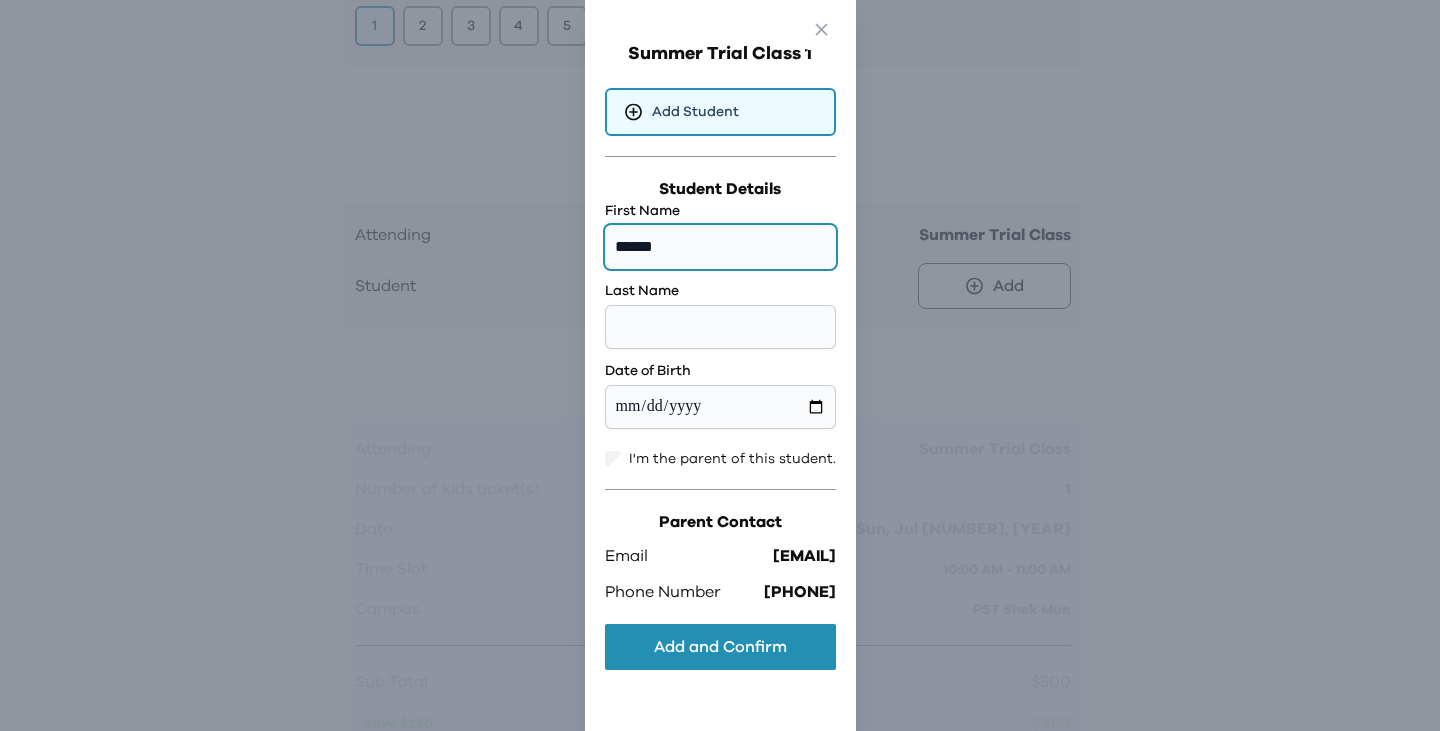 type on "******" 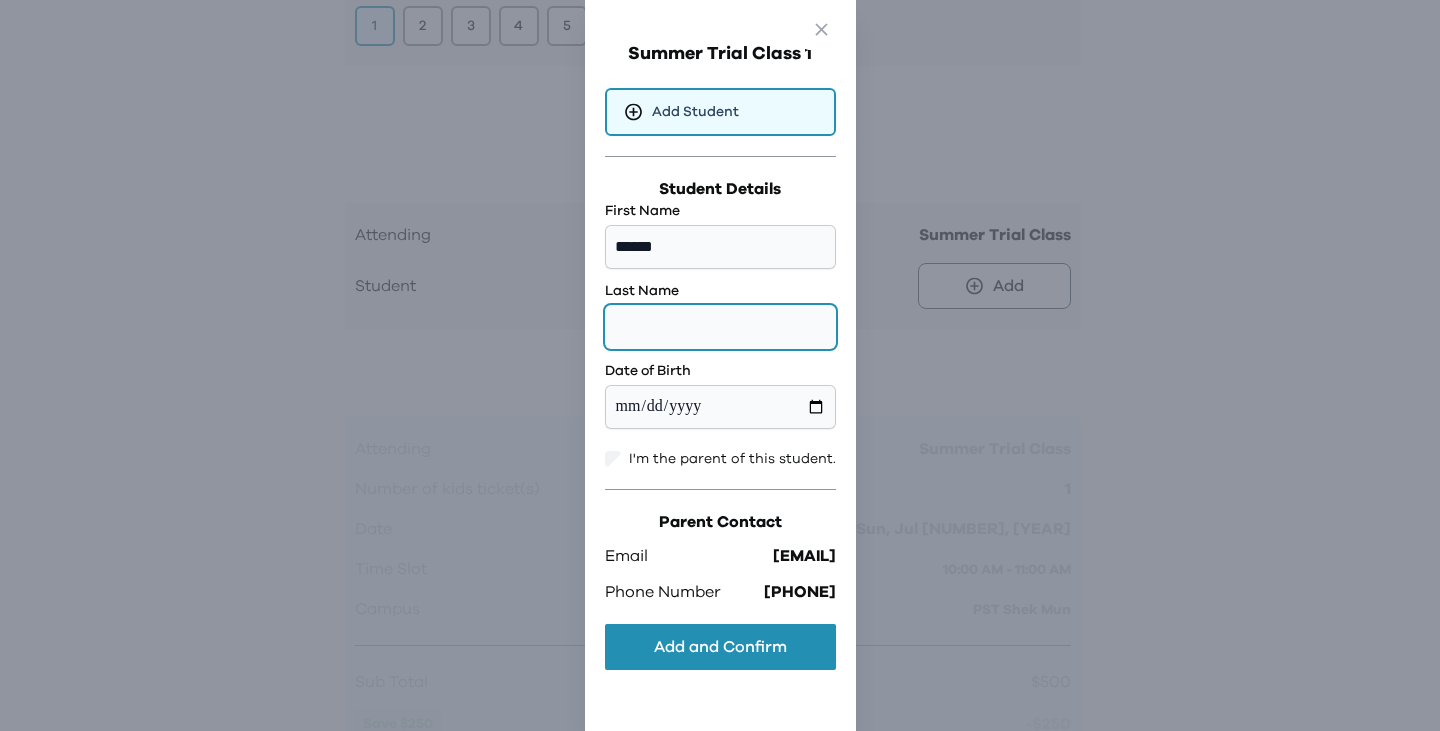 click at bounding box center [720, 327] 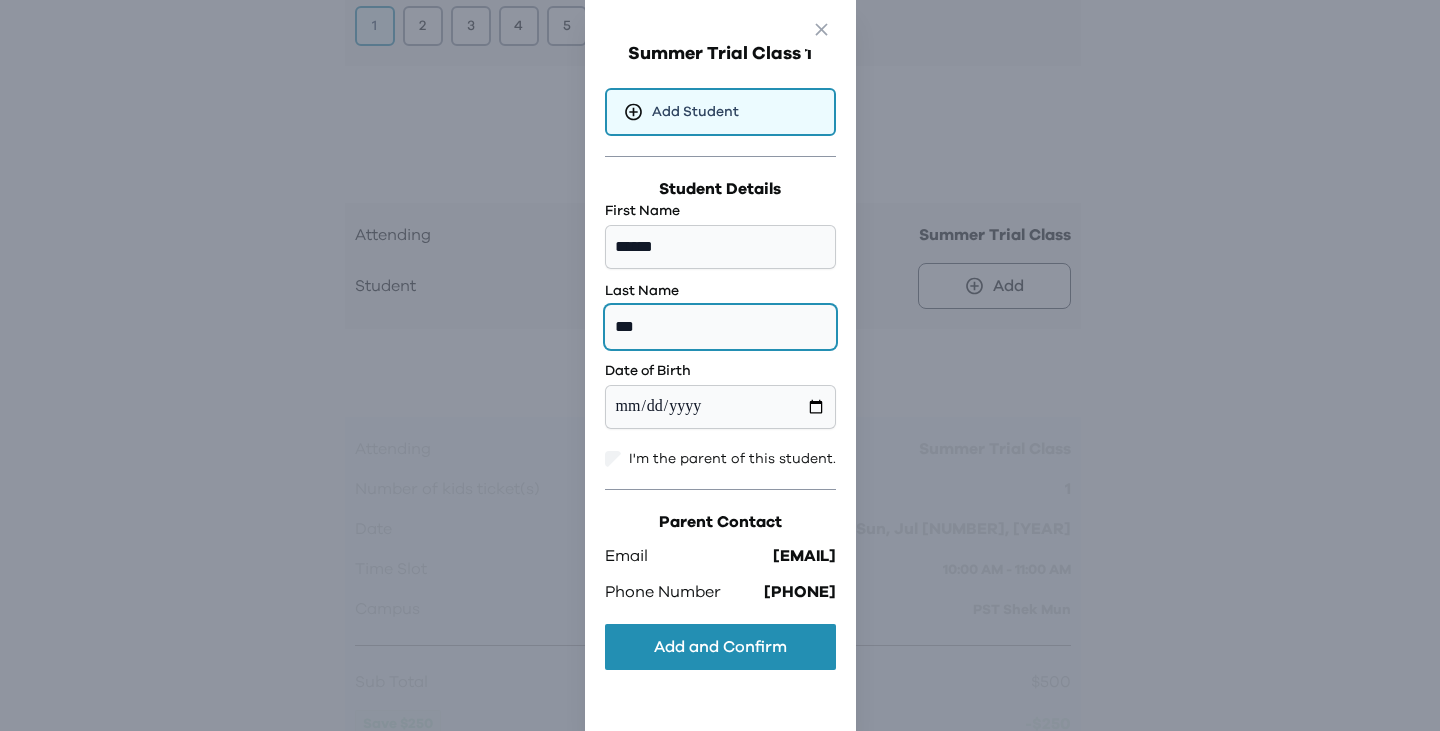 type on "***" 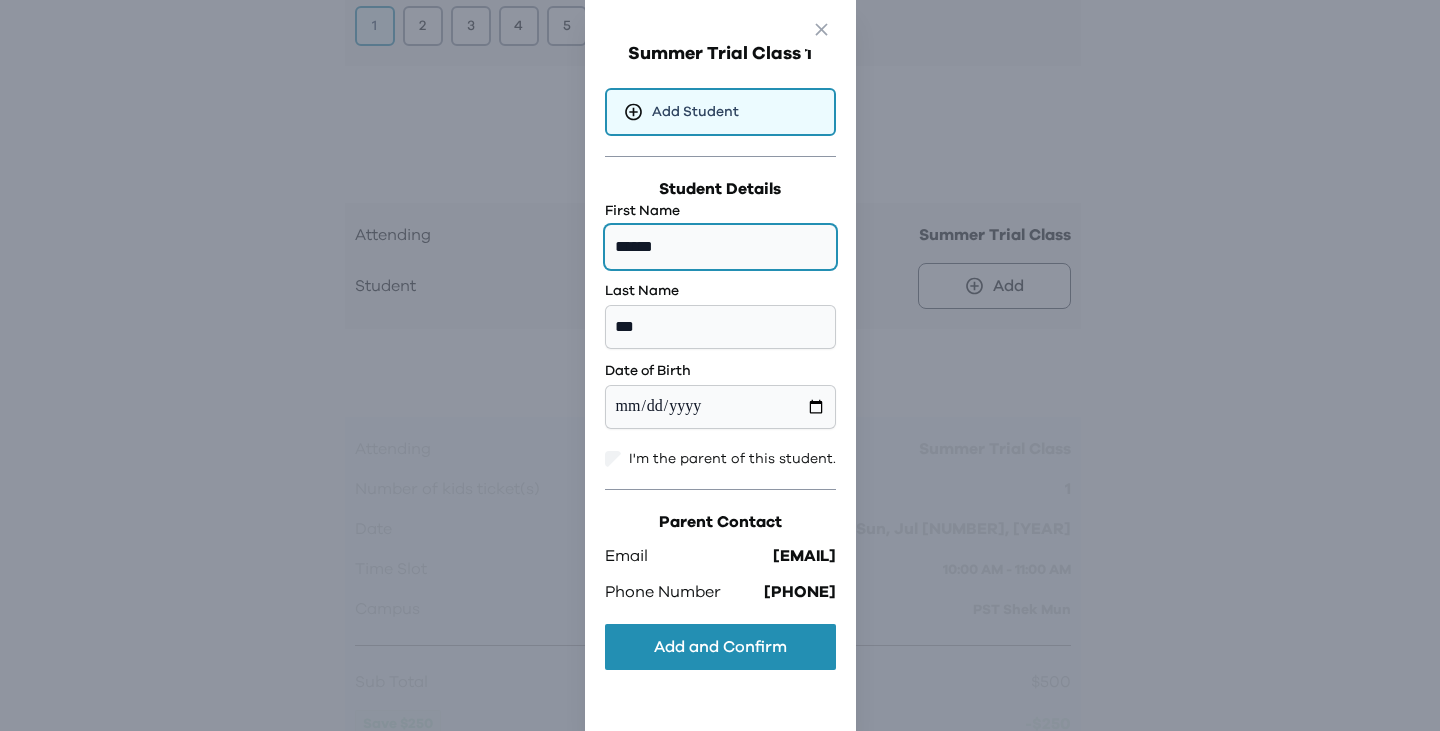 click on "******" at bounding box center [720, 247] 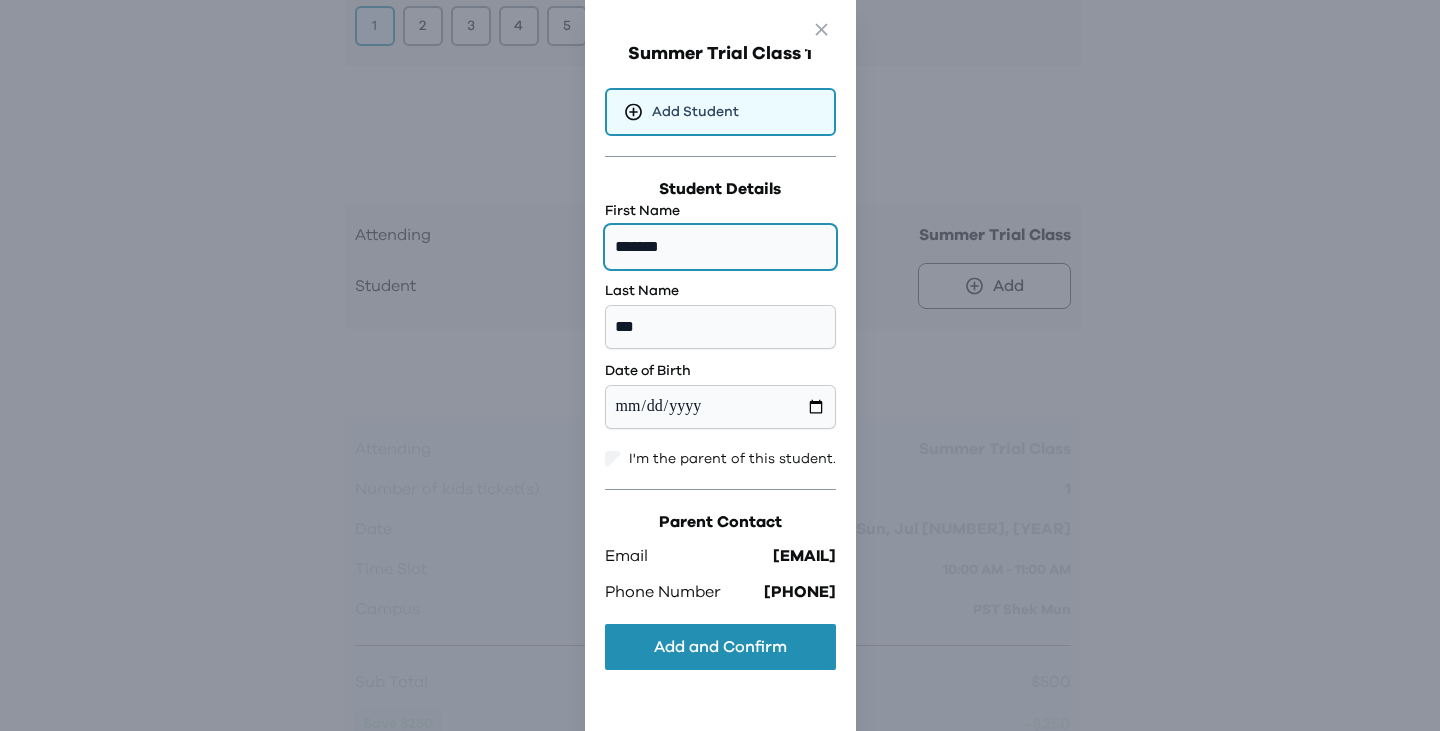 type on "*******" 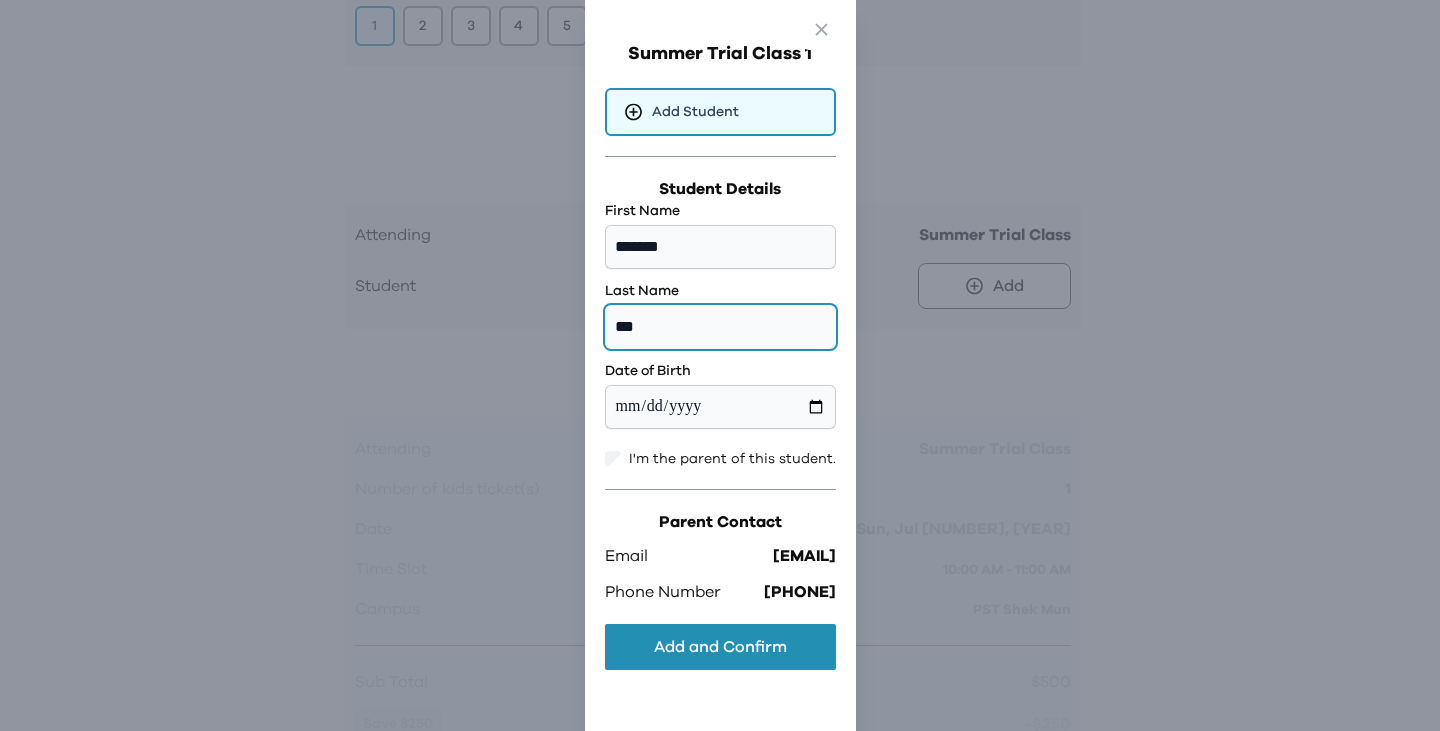 click on "***" at bounding box center (720, 327) 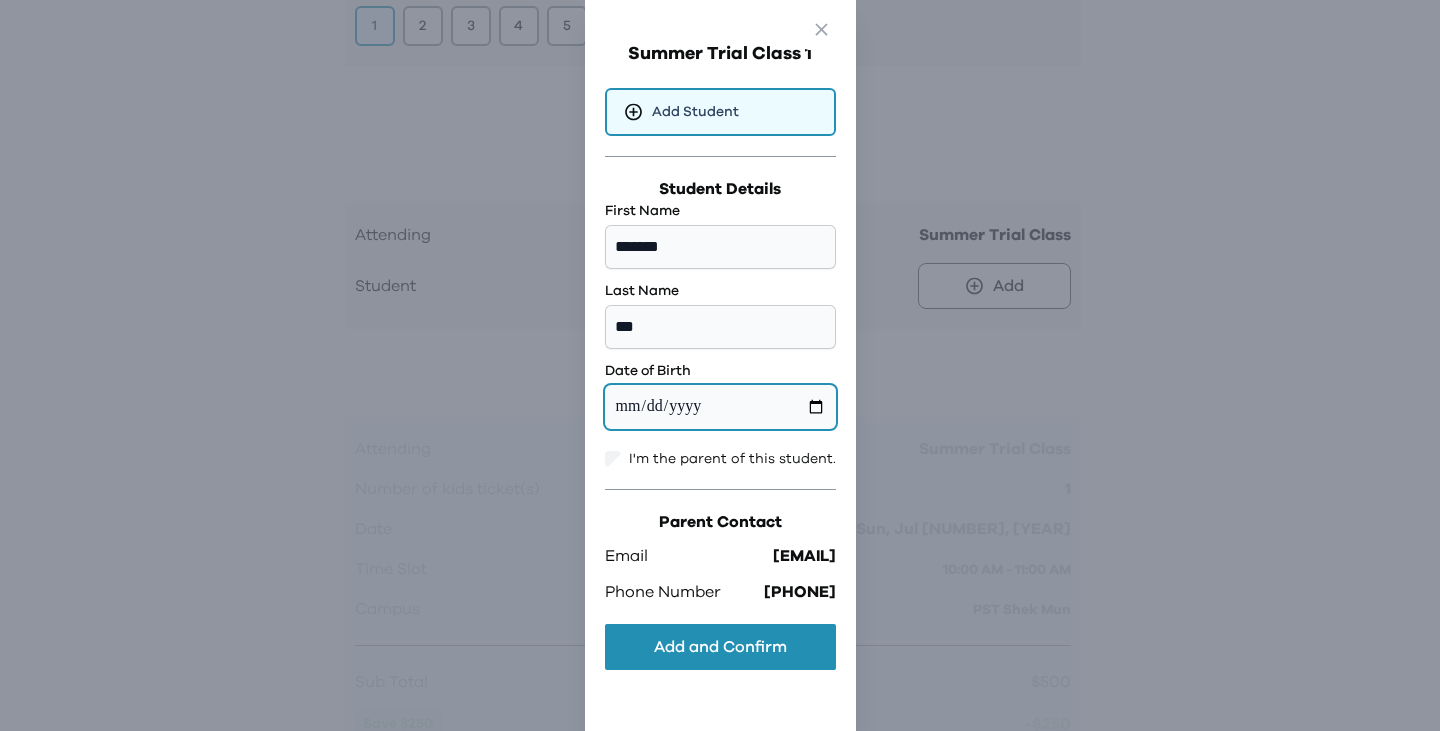 drag, startPoint x: 610, startPoint y: 394, endPoint x: 610, endPoint y: 413, distance: 19 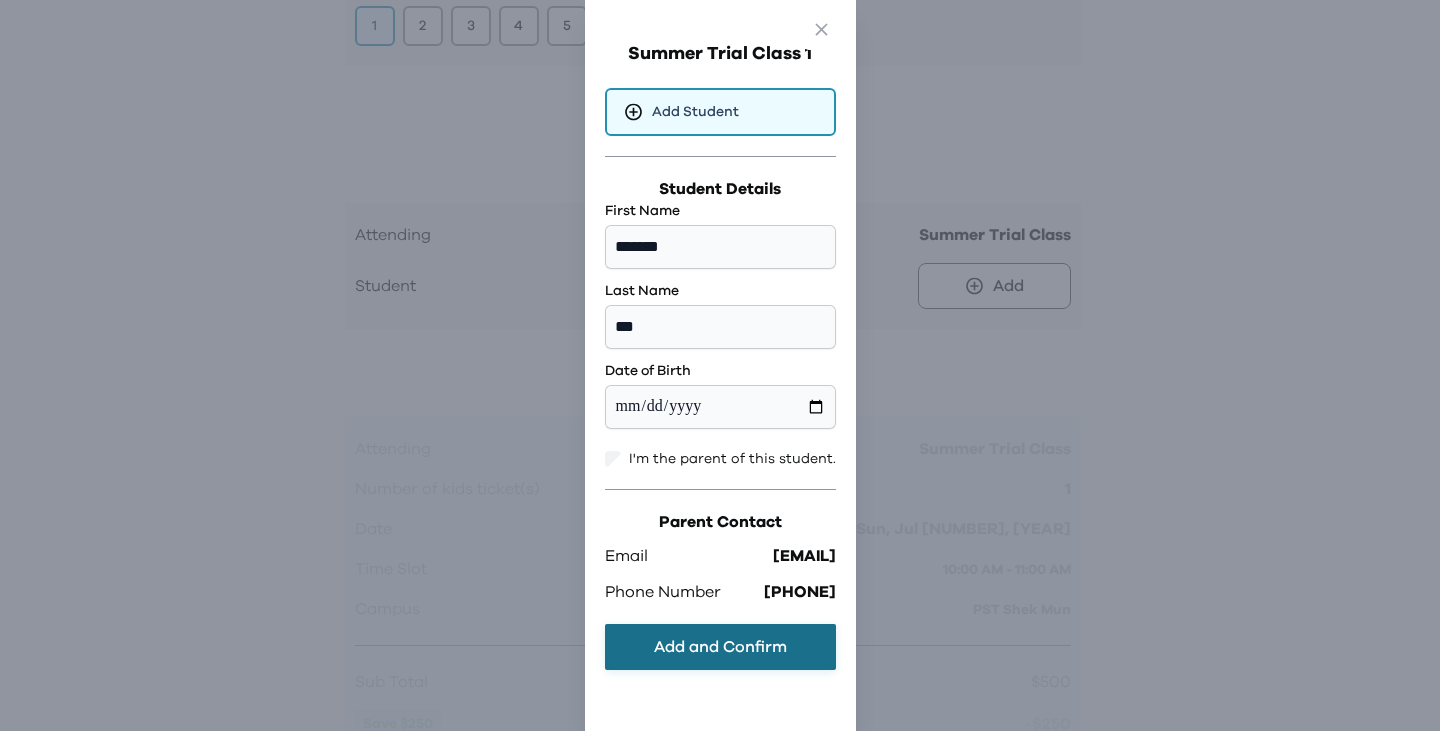click on "Add and Confirm" at bounding box center (720, 647) 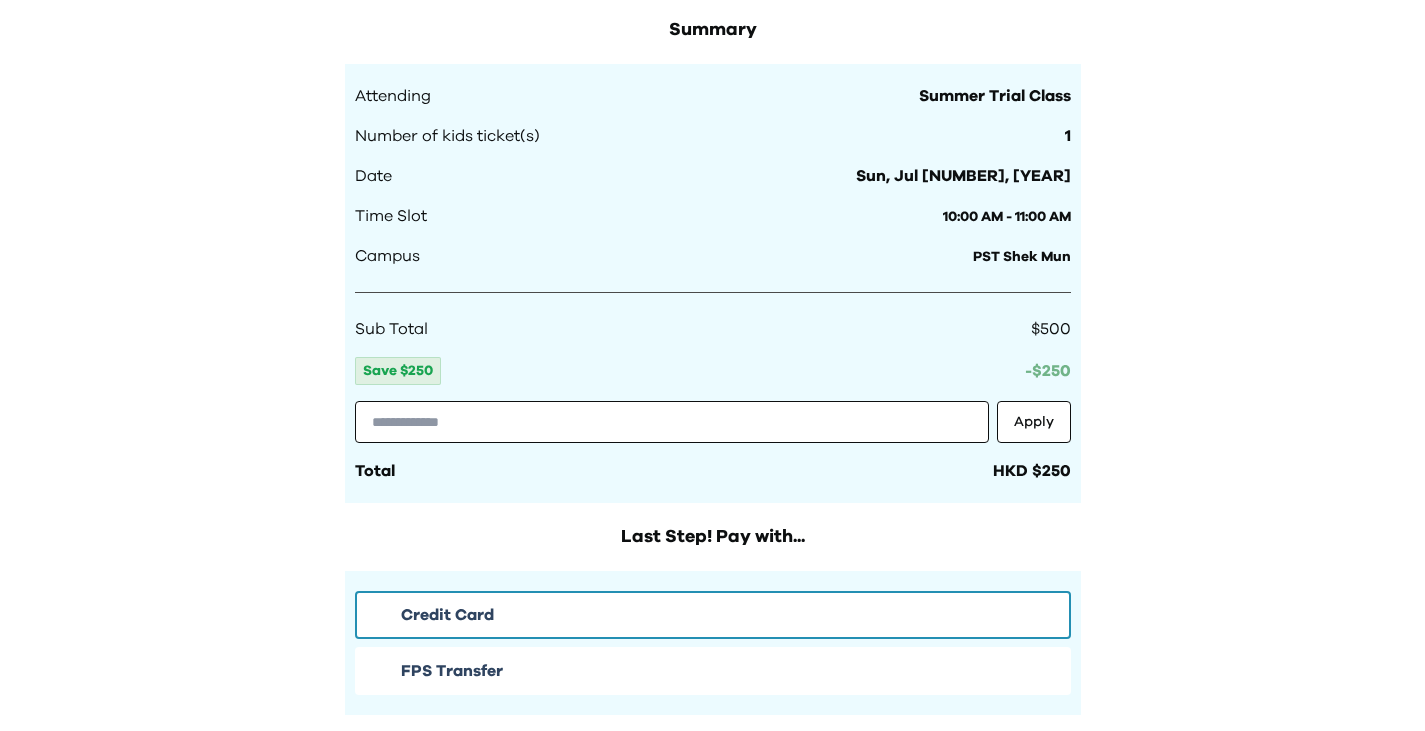 scroll, scrollTop: 3142, scrollLeft: 0, axis: vertical 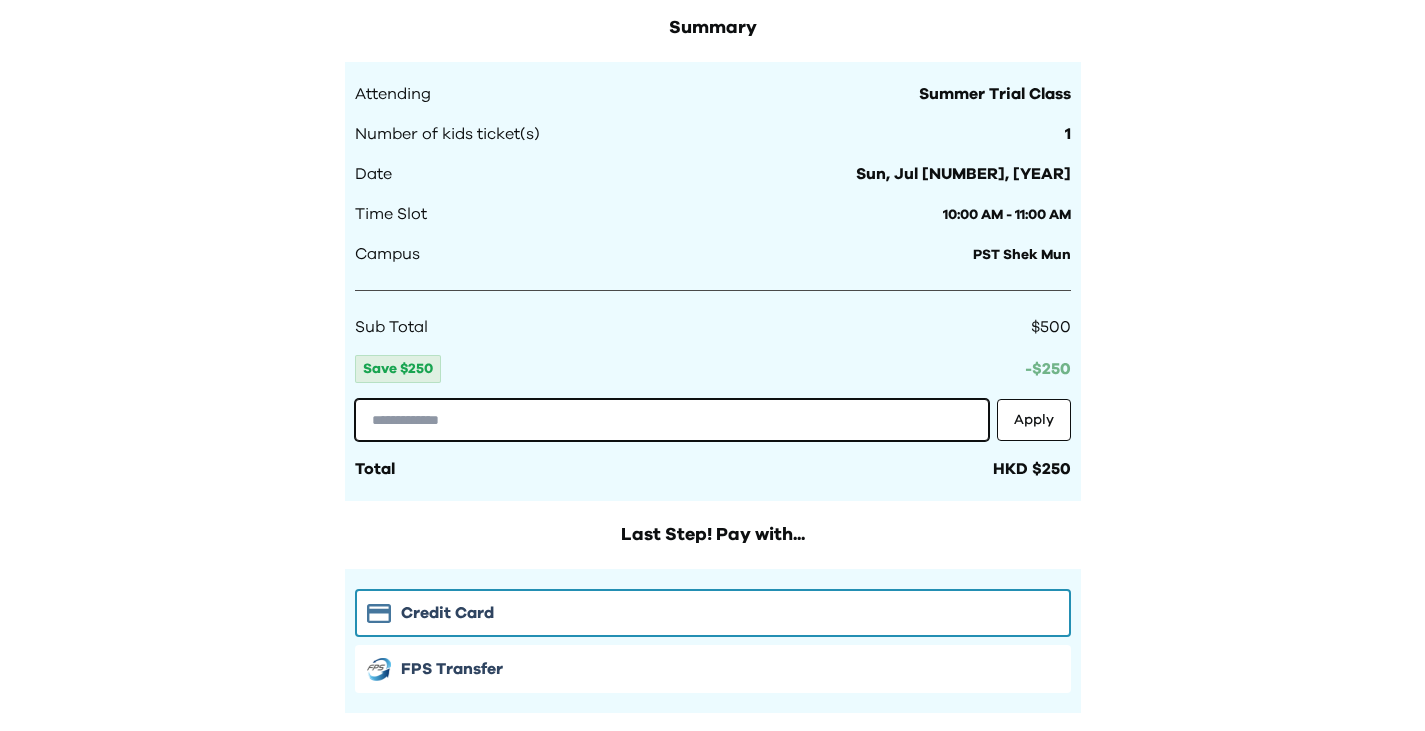 click at bounding box center (672, 420) 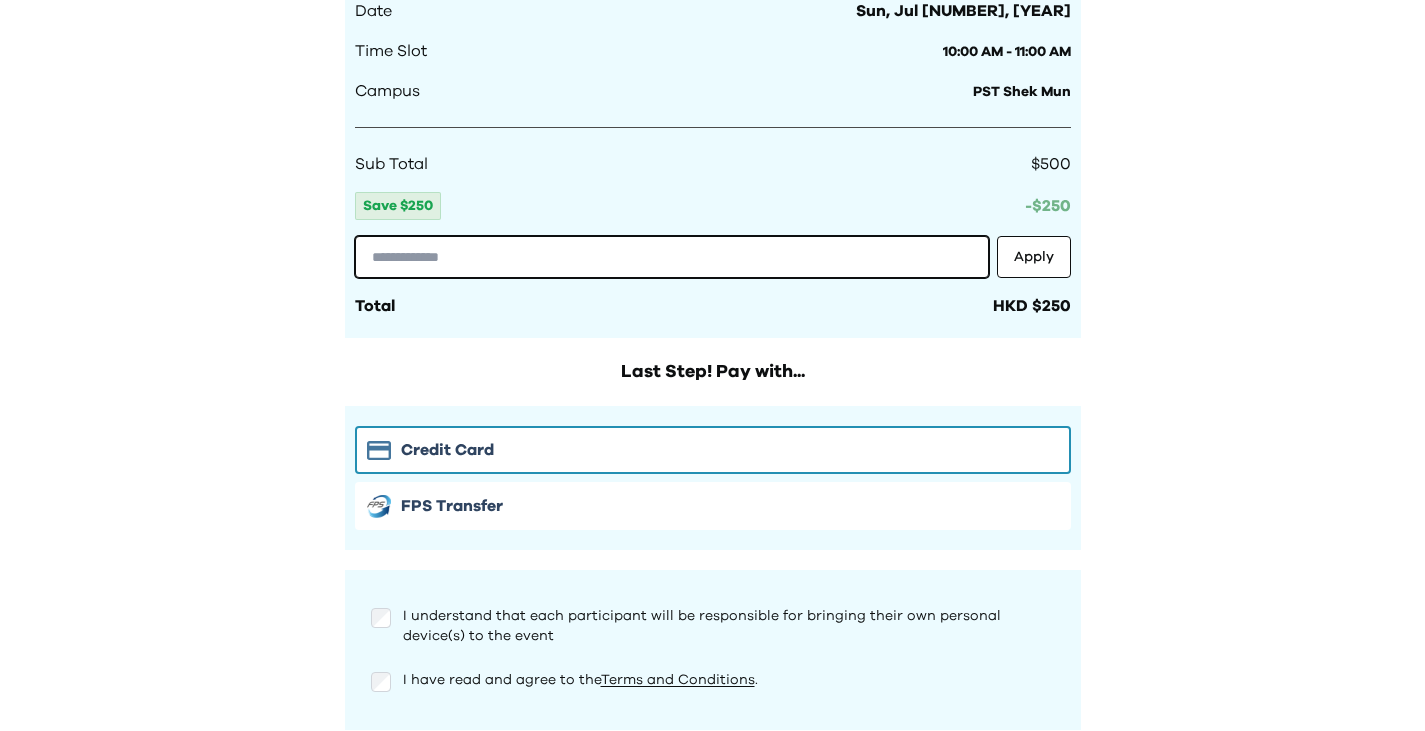 scroll, scrollTop: 3299, scrollLeft: 0, axis: vertical 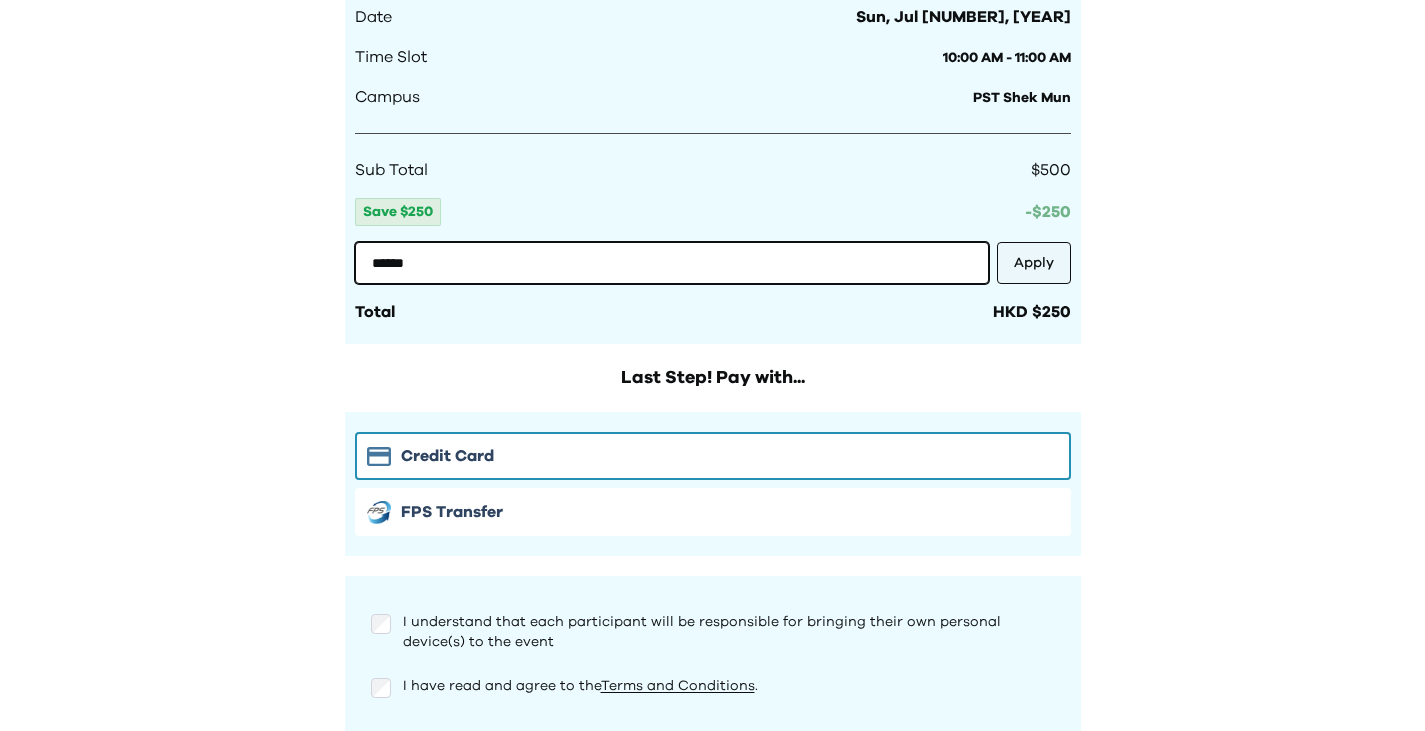 type on "******" 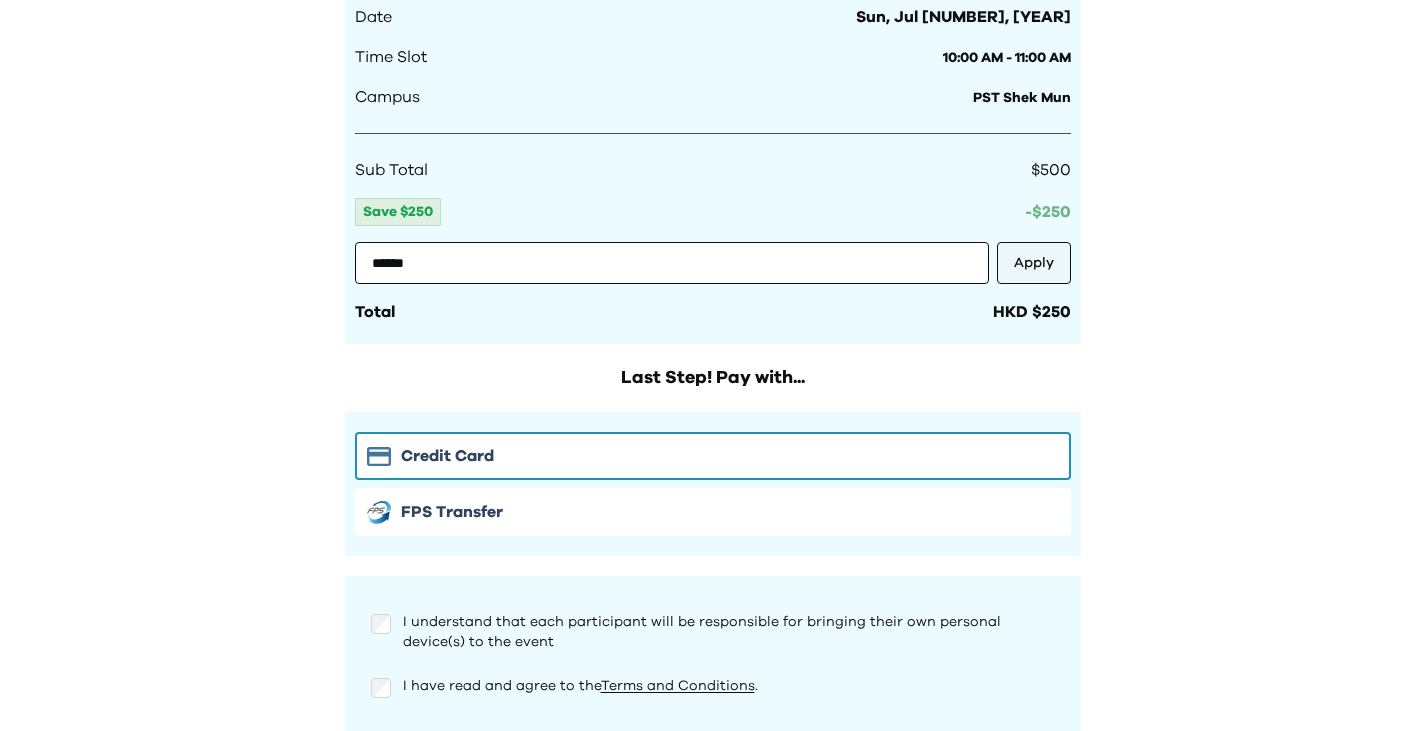 click on "Apply" at bounding box center (1034, 263) 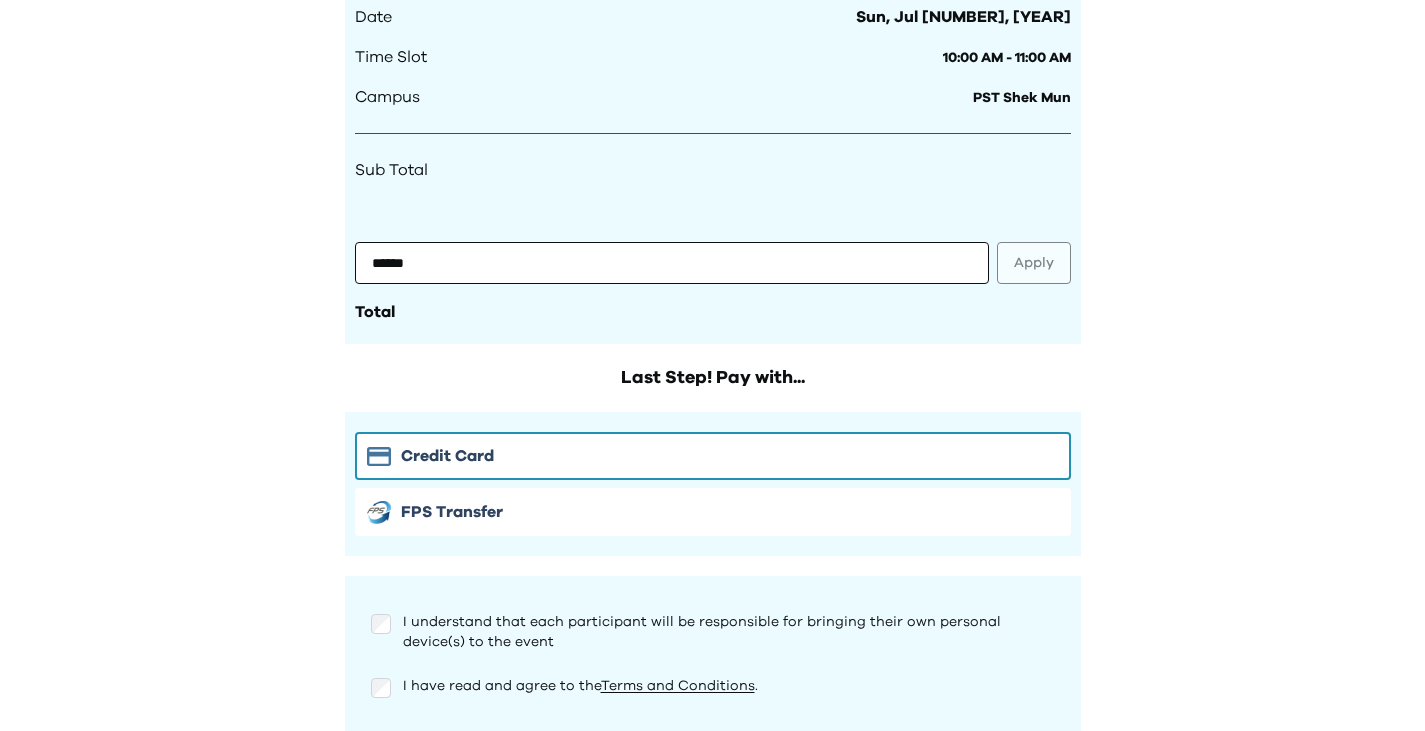 scroll, scrollTop: 3253, scrollLeft: 0, axis: vertical 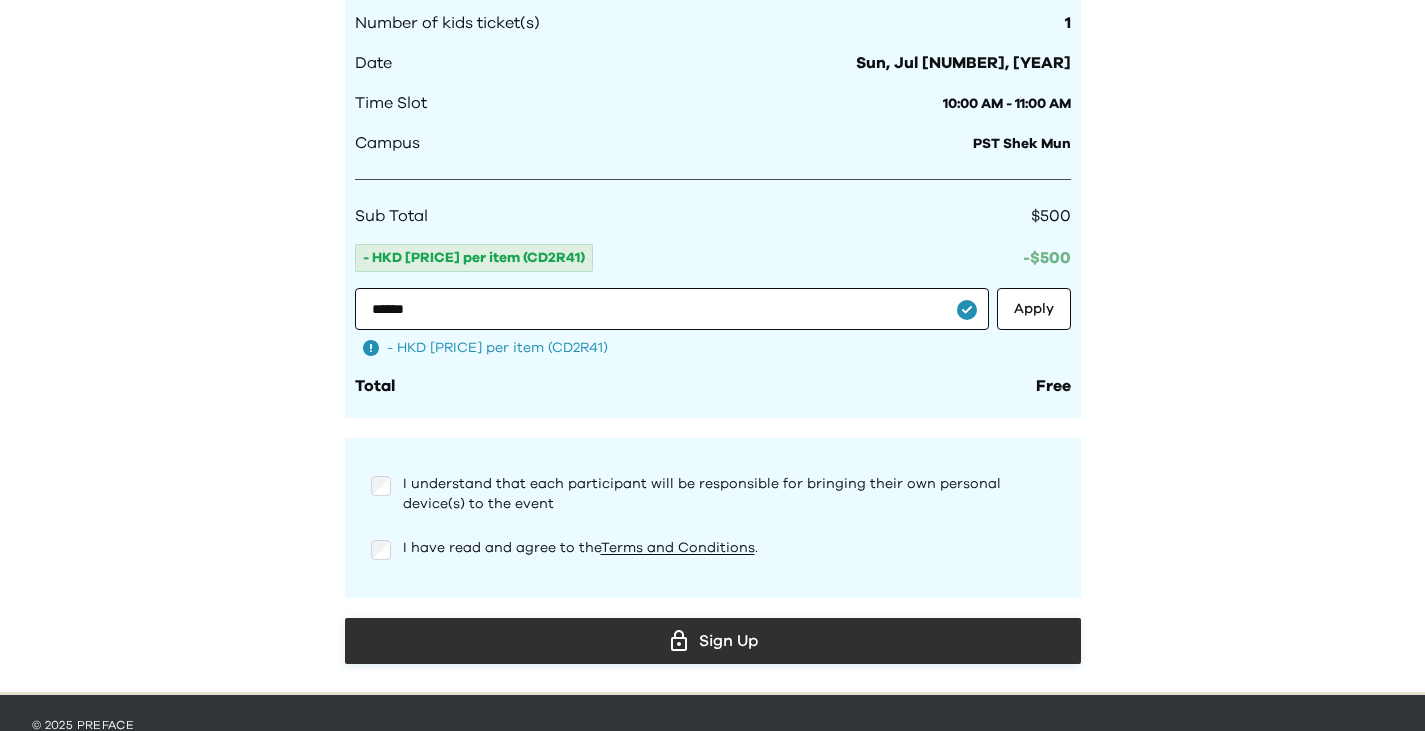 click on "Sign Up" at bounding box center [713, 641] 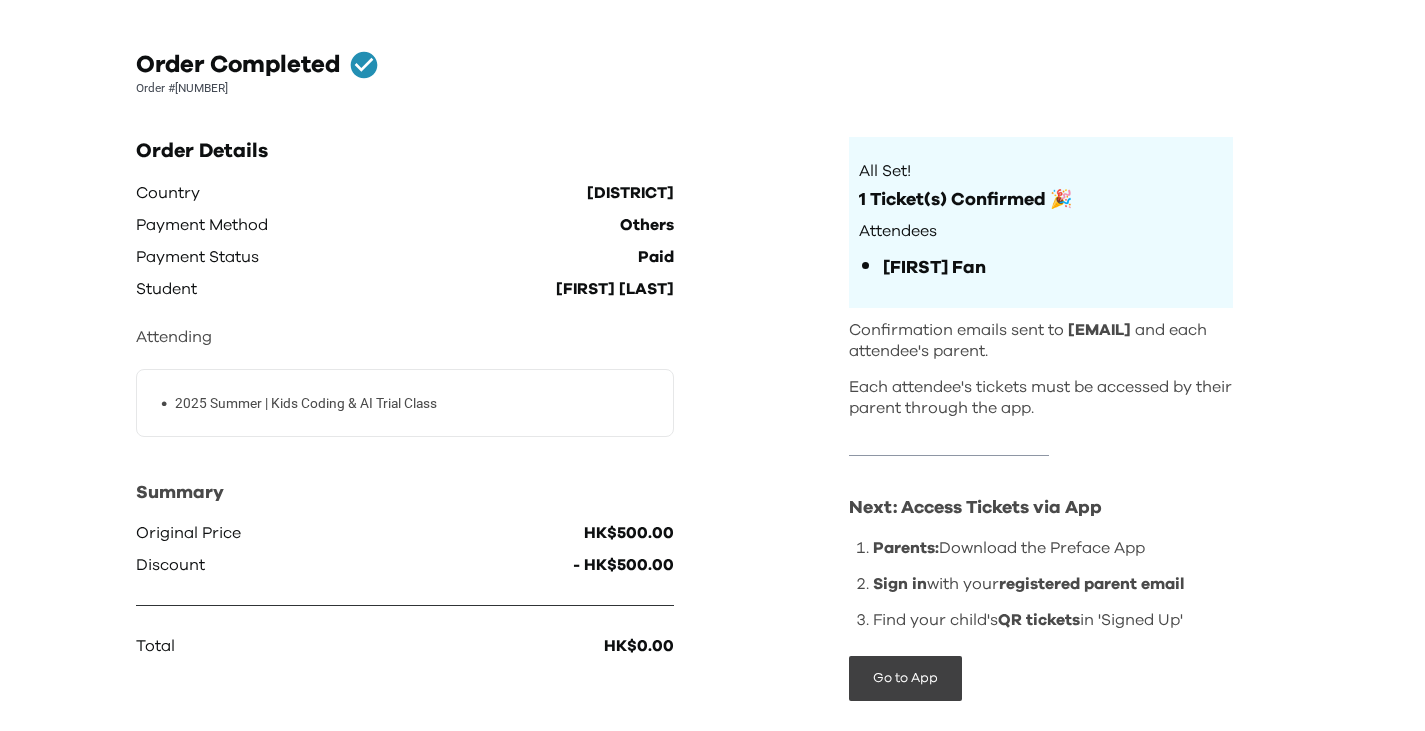scroll, scrollTop: 86, scrollLeft: 0, axis: vertical 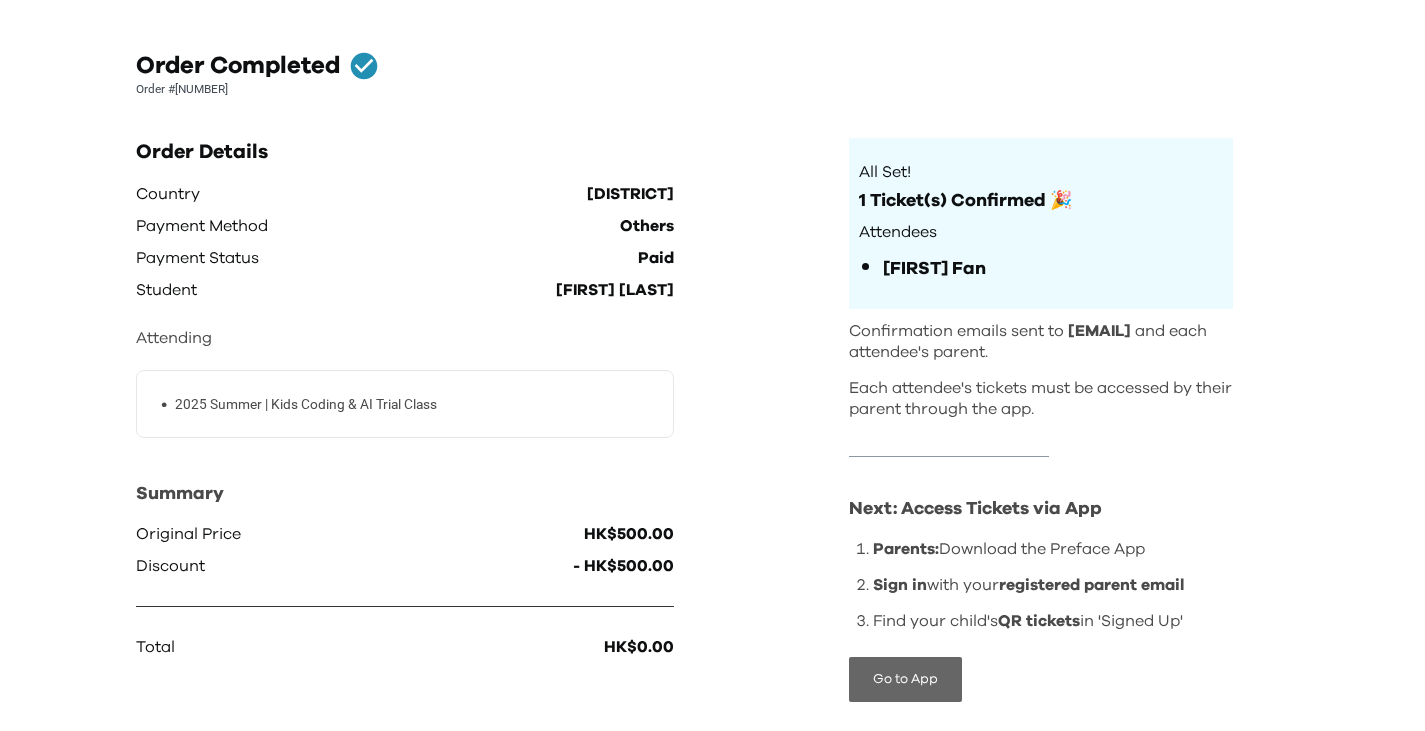 click on "Go to App" at bounding box center (905, 679) 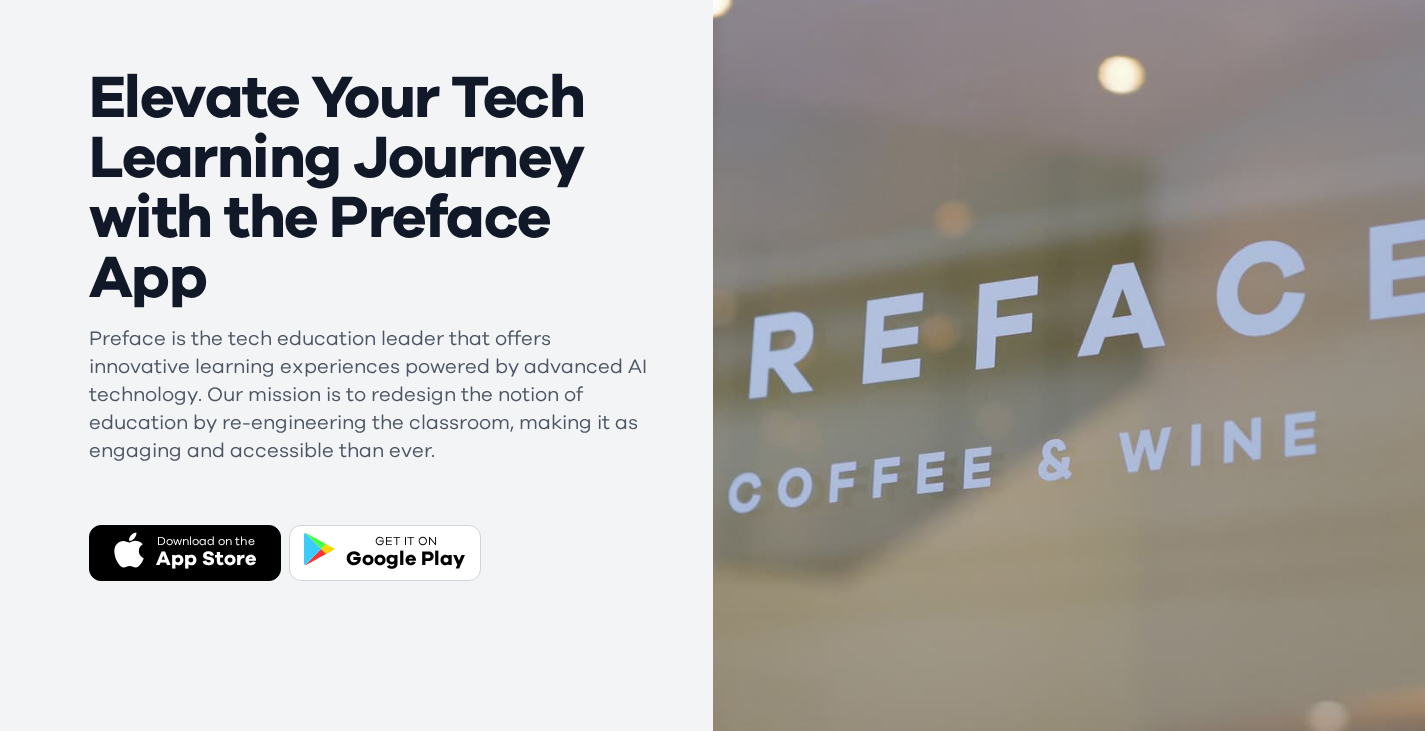 scroll, scrollTop: 250, scrollLeft: 0, axis: vertical 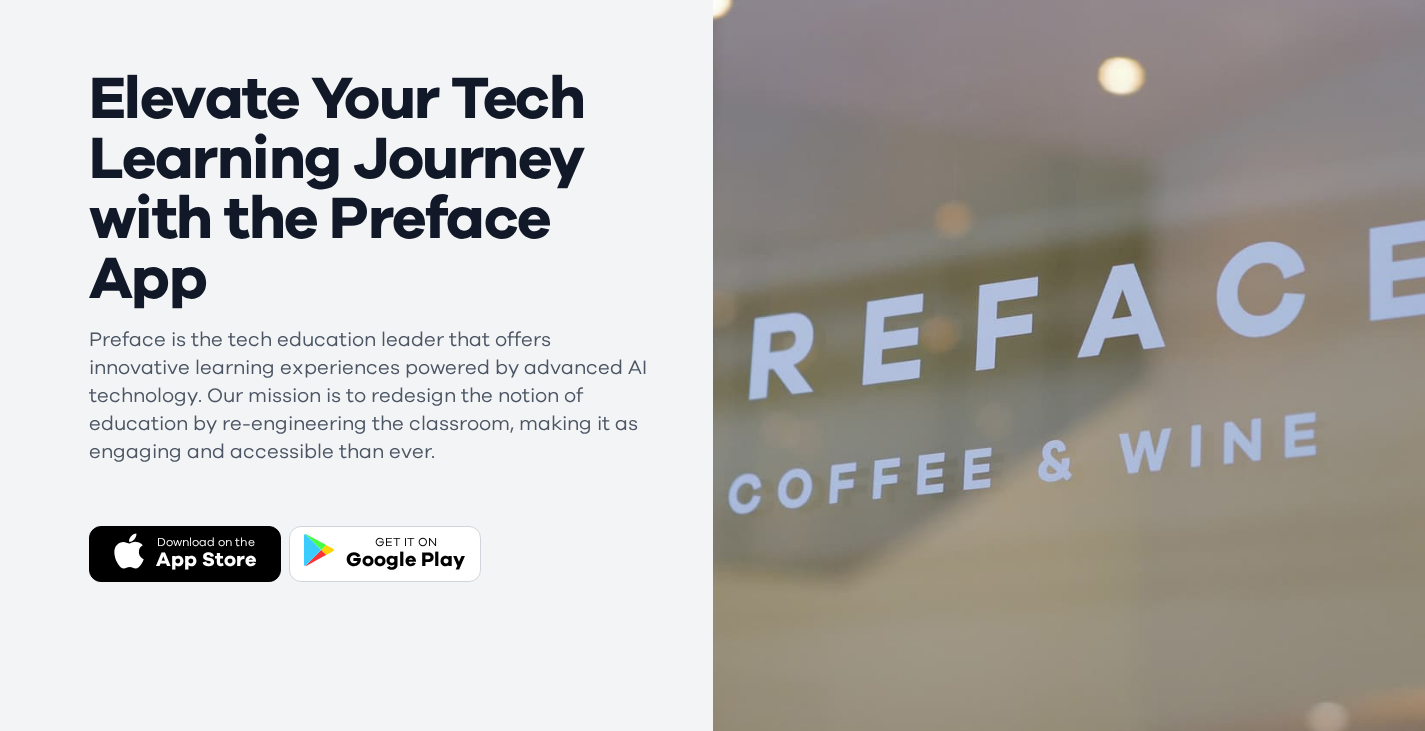 click on "App Store" at bounding box center [206, 560] 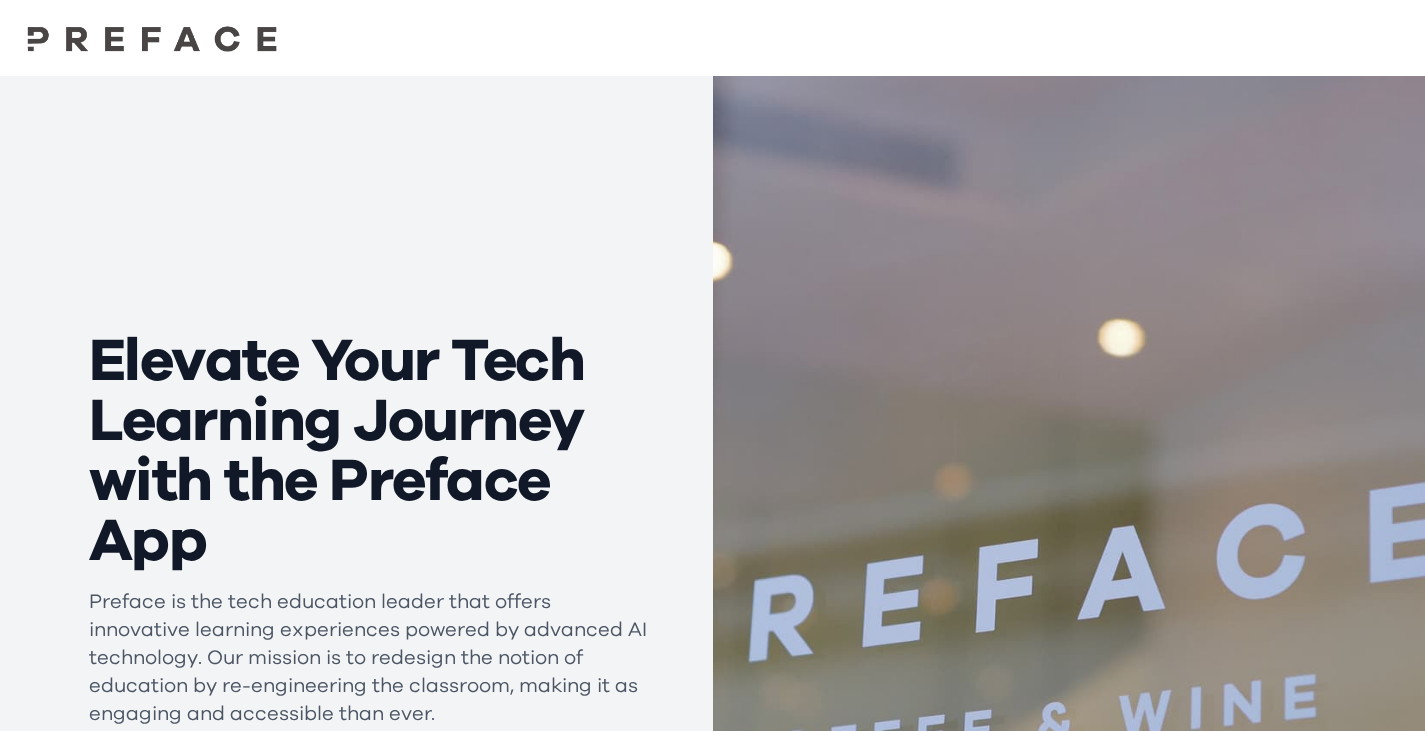 scroll, scrollTop: 250, scrollLeft: 0, axis: vertical 